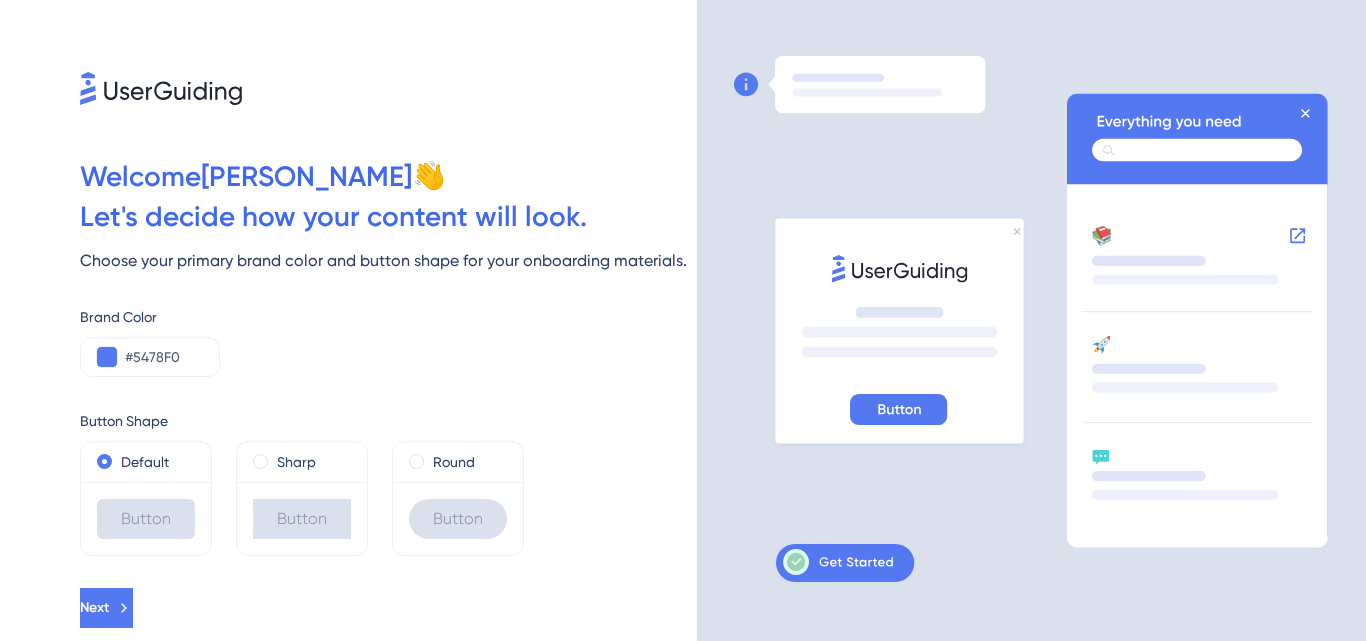 scroll, scrollTop: 0, scrollLeft: 0, axis: both 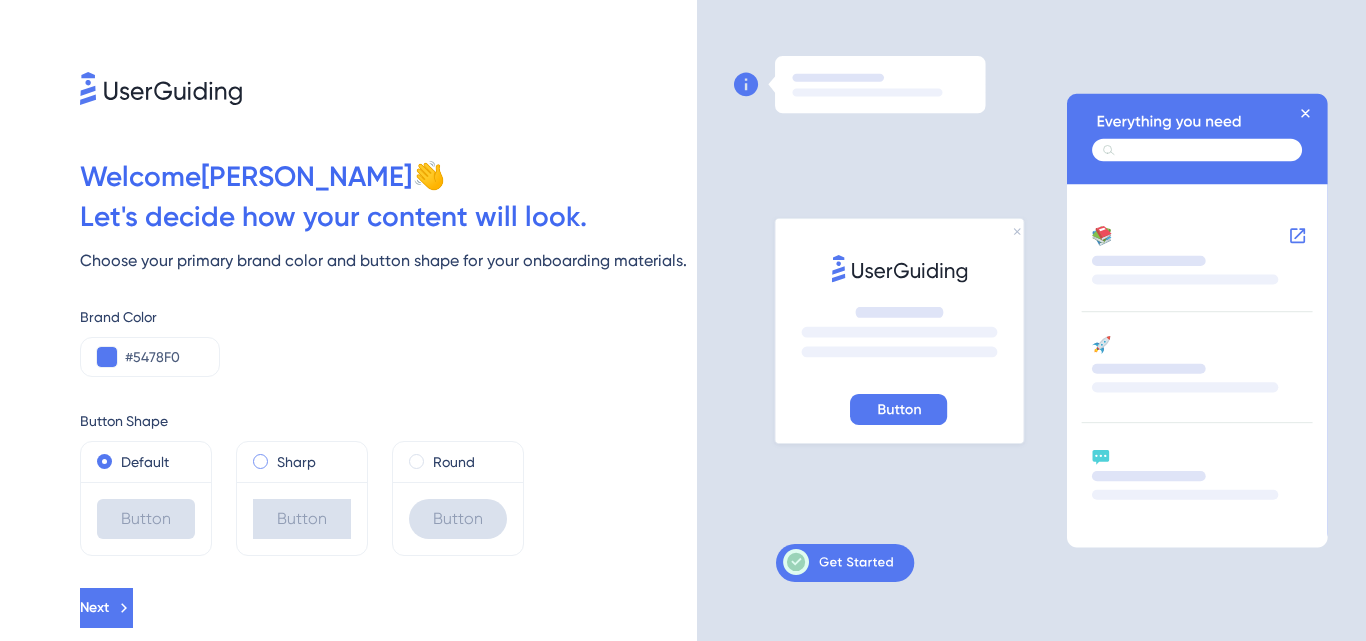 click on "Sharp" at bounding box center (296, 462) 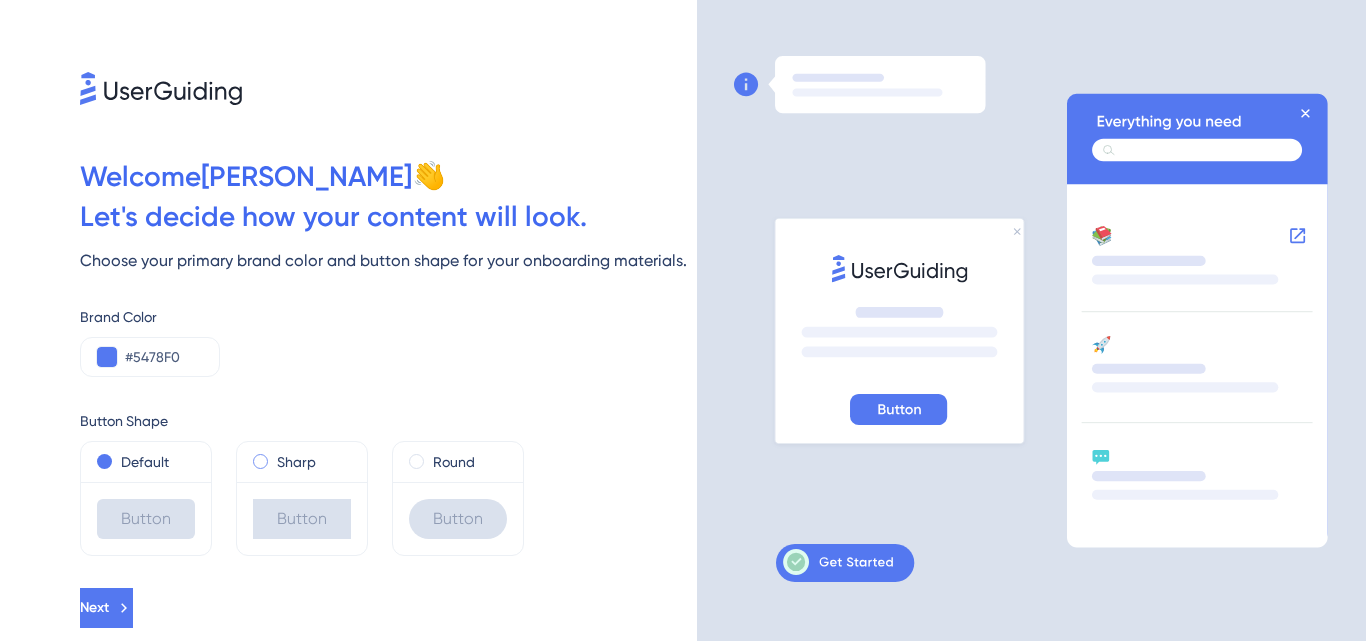 scroll, scrollTop: 0, scrollLeft: 0, axis: both 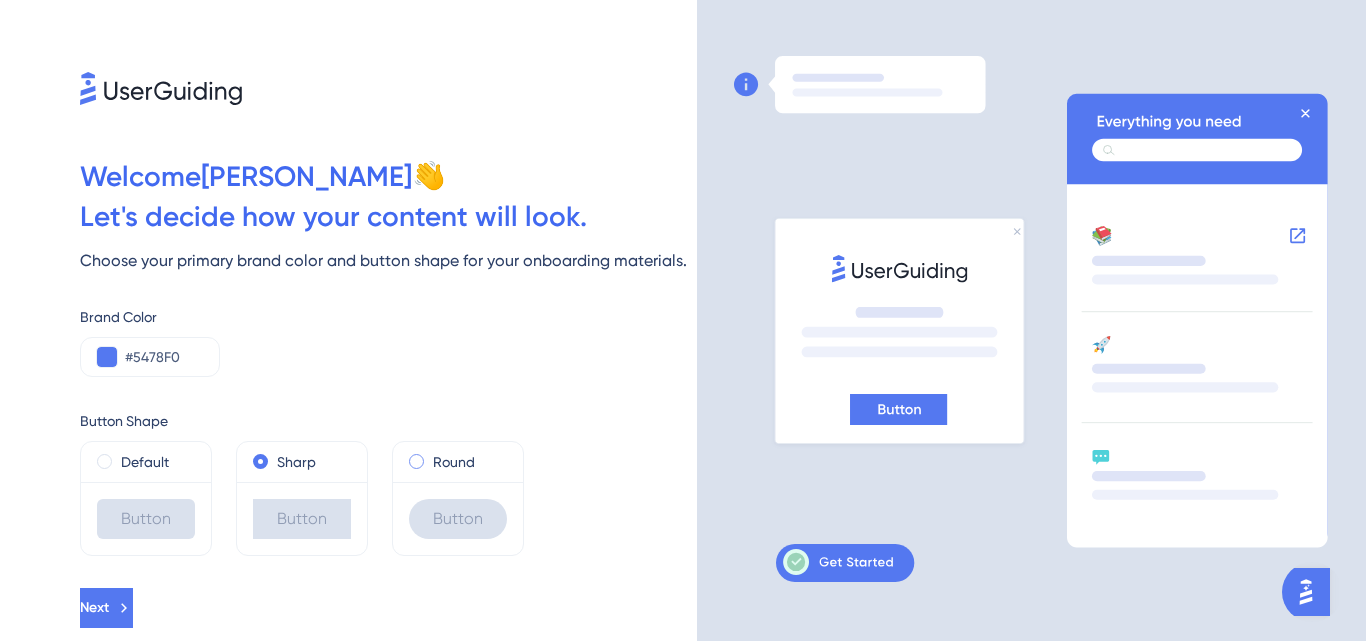 click on "Round" at bounding box center [454, 462] 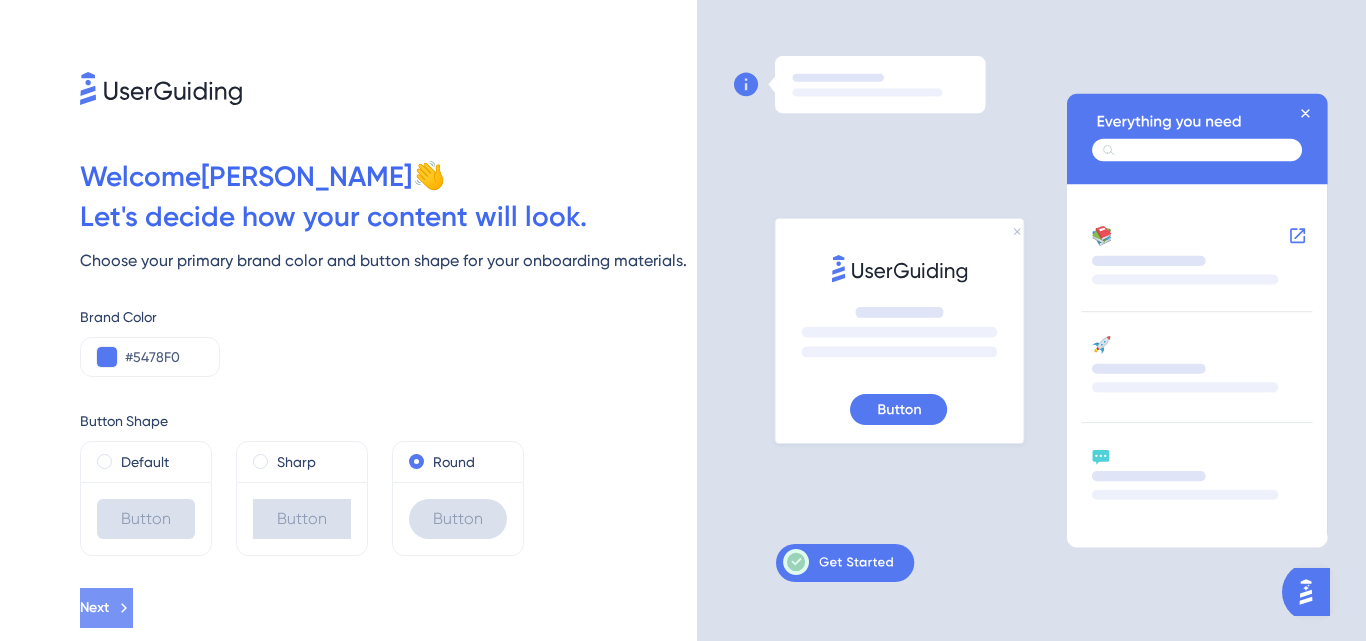 click 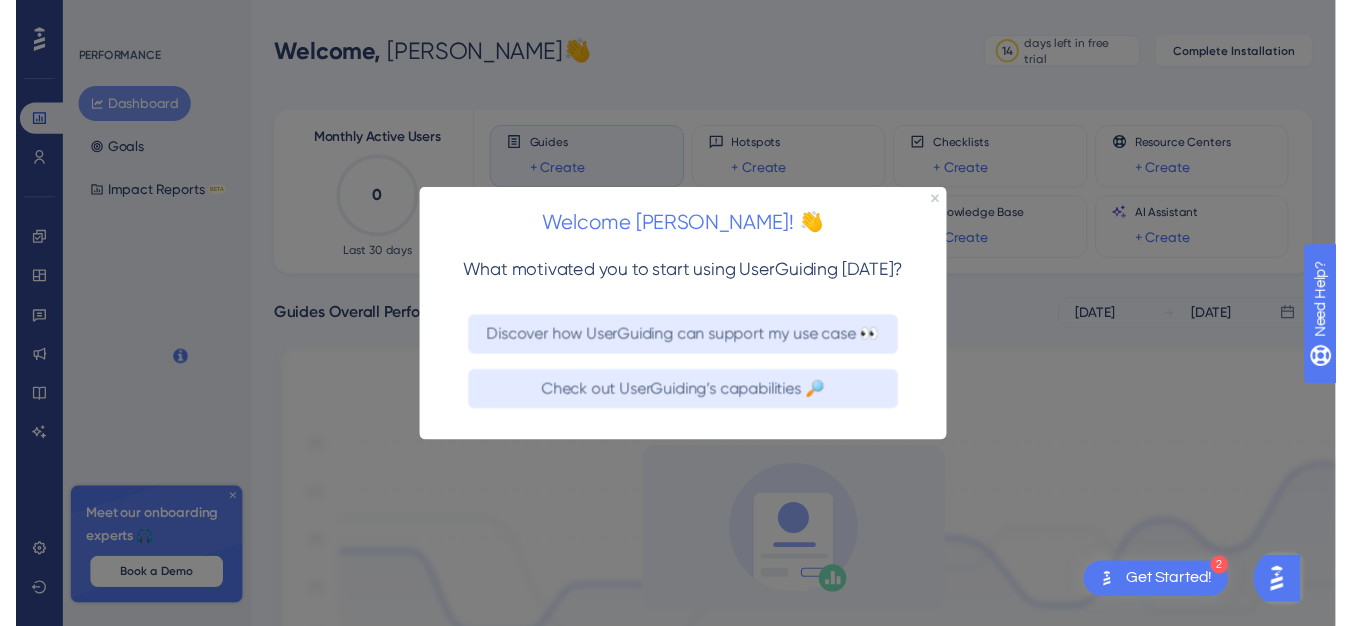scroll, scrollTop: 0, scrollLeft: 0, axis: both 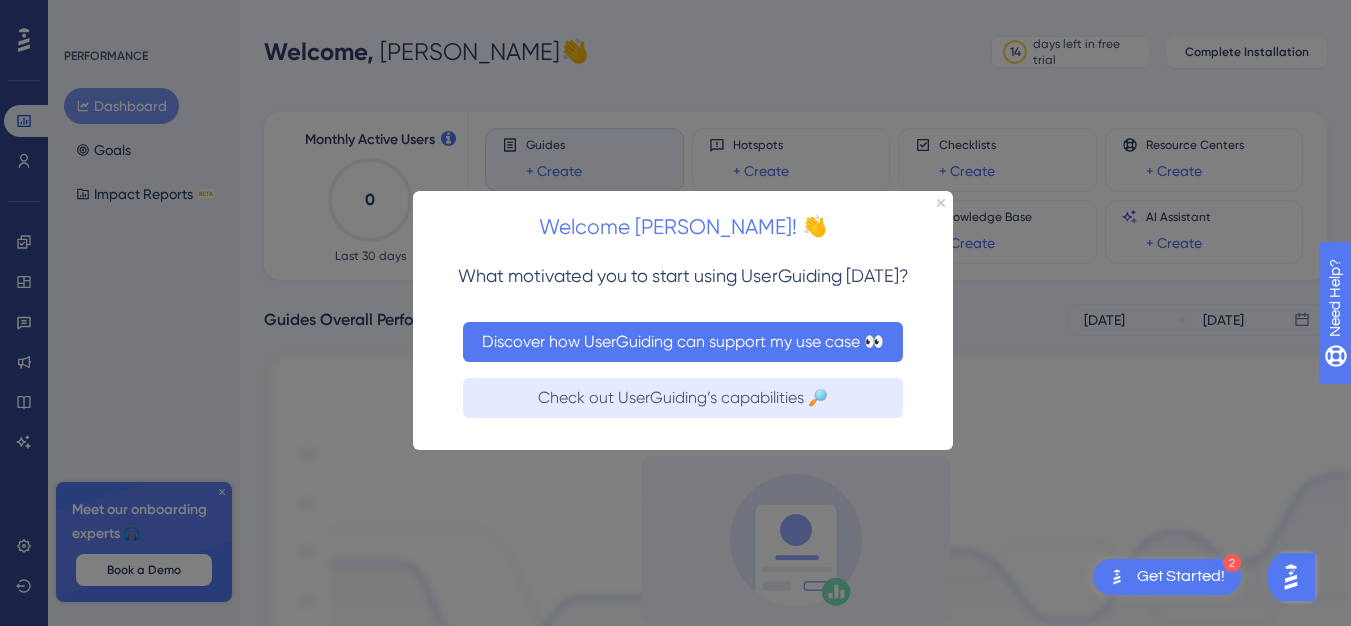 click on "Discover how UserGuiding can support my use case 👀" at bounding box center [683, 341] 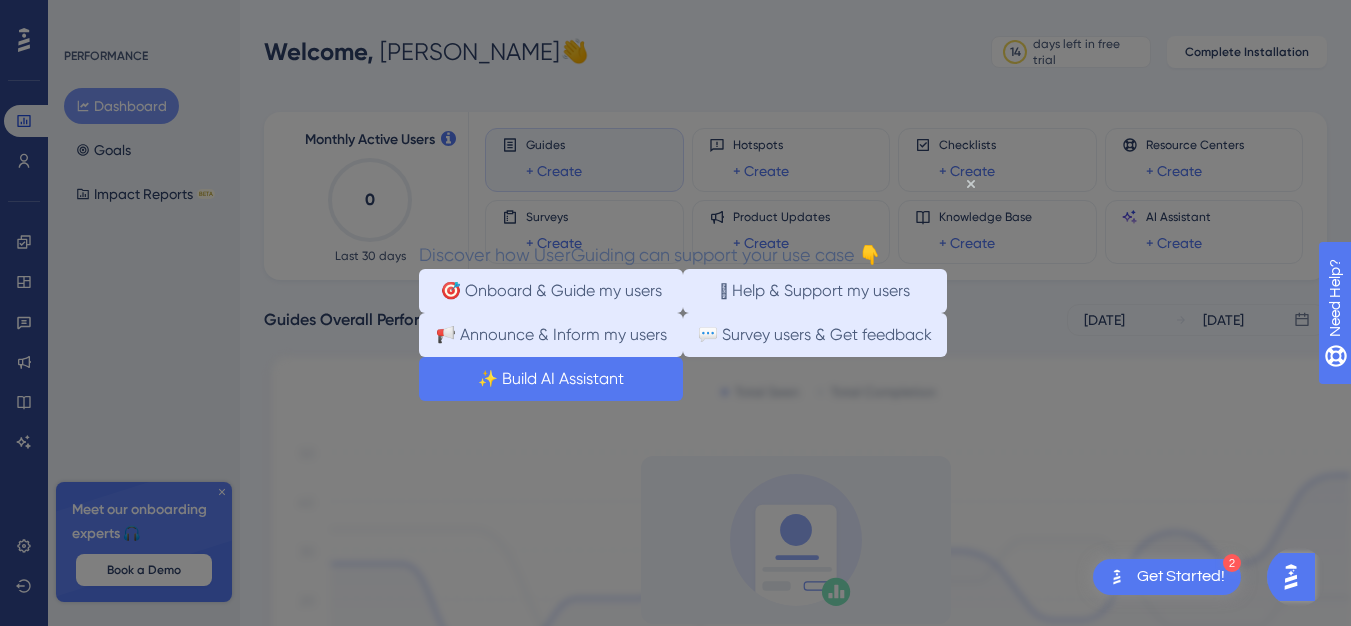 click on "✨ Build AI Assistant" at bounding box center (551, 378) 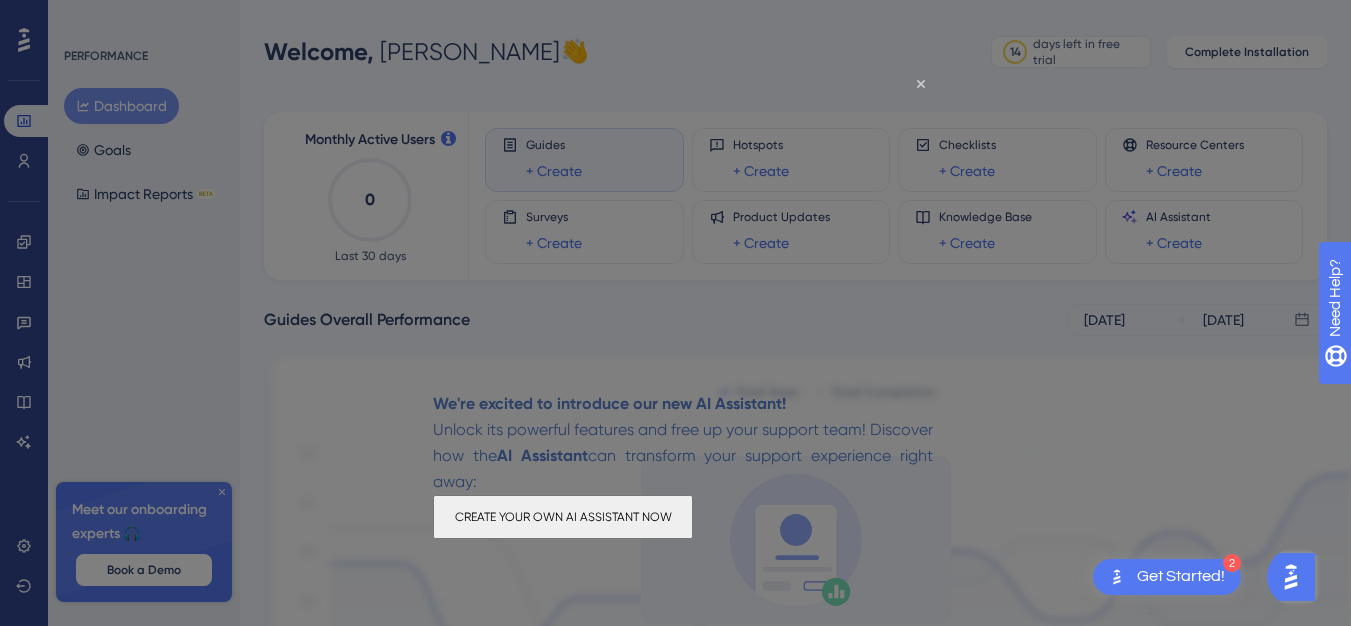 scroll, scrollTop: 0, scrollLeft: 0, axis: both 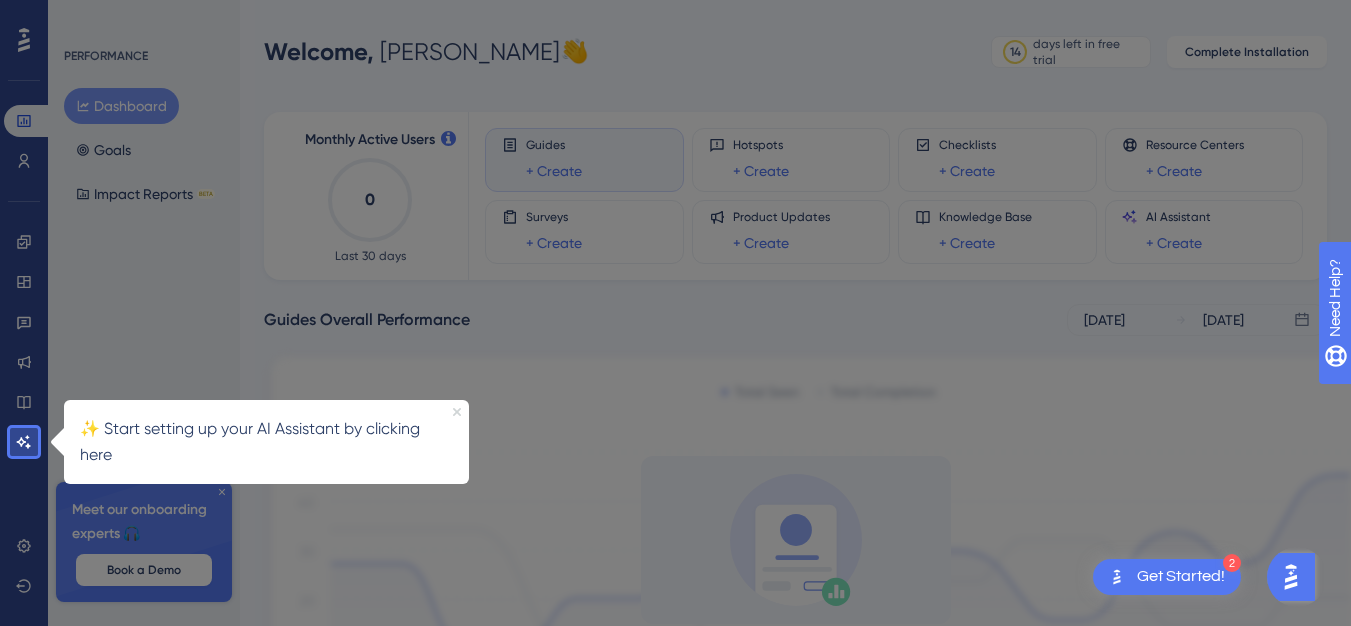 click on "✨ Start setting up your AI Assistant by clicking here" at bounding box center [266, 442] 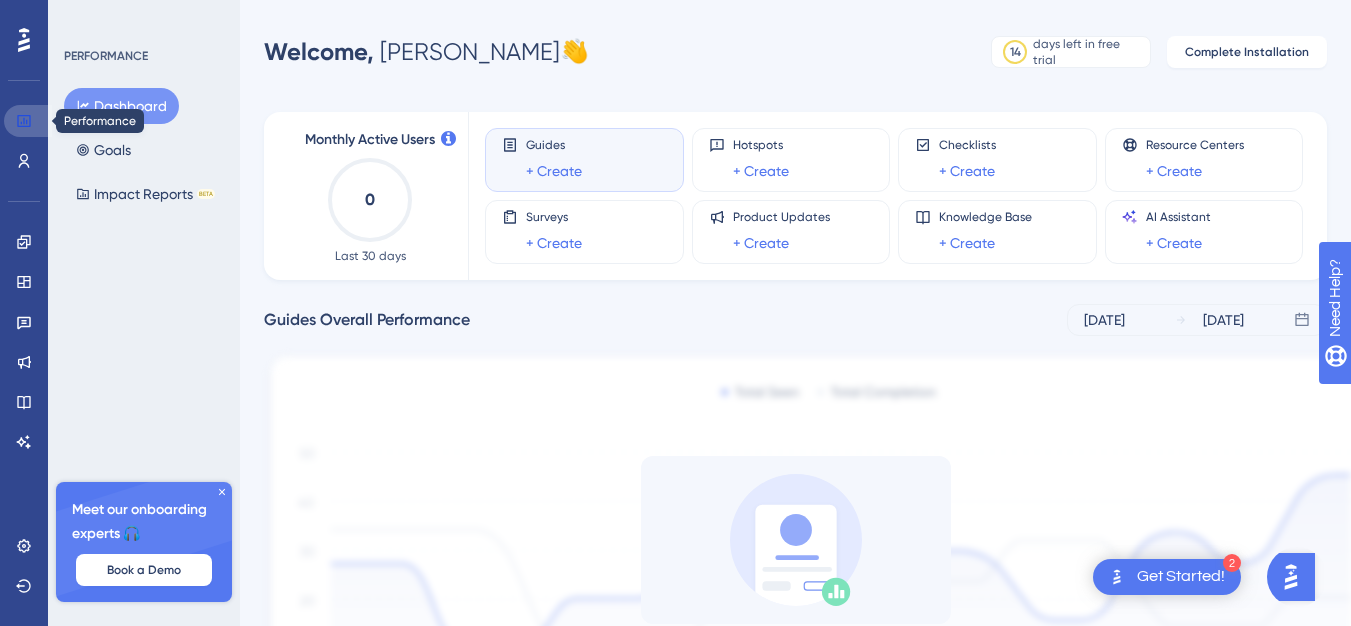 click at bounding box center (28, 121) 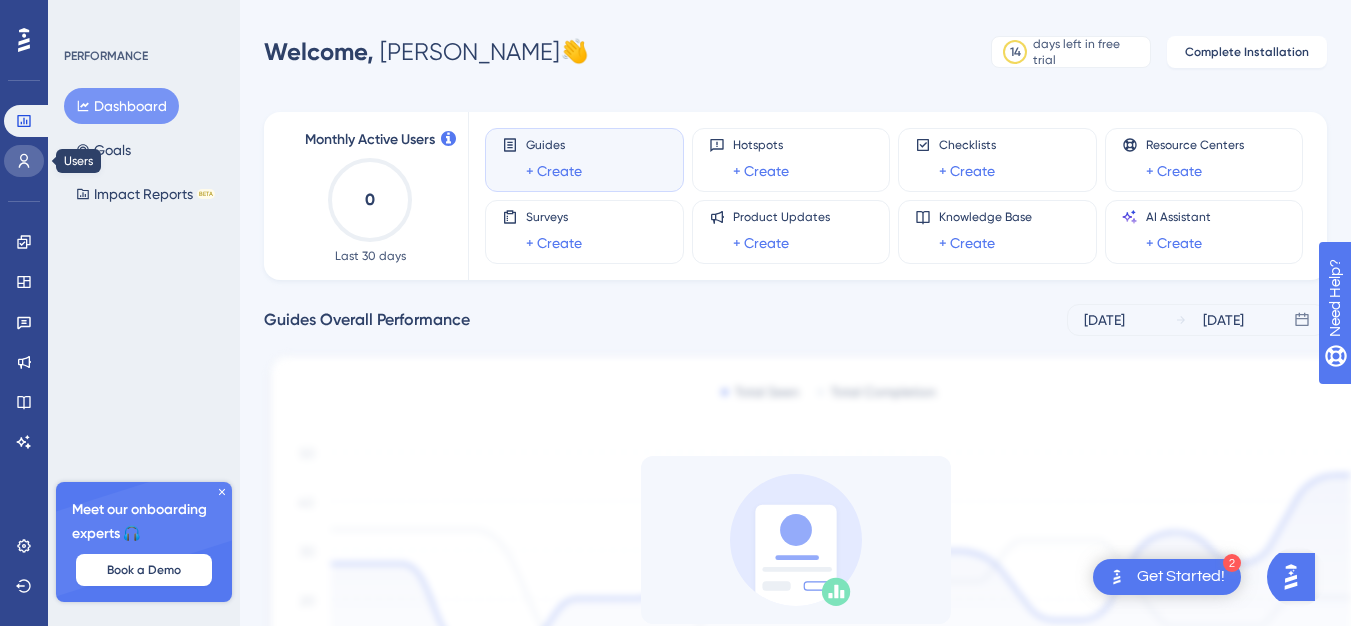 click 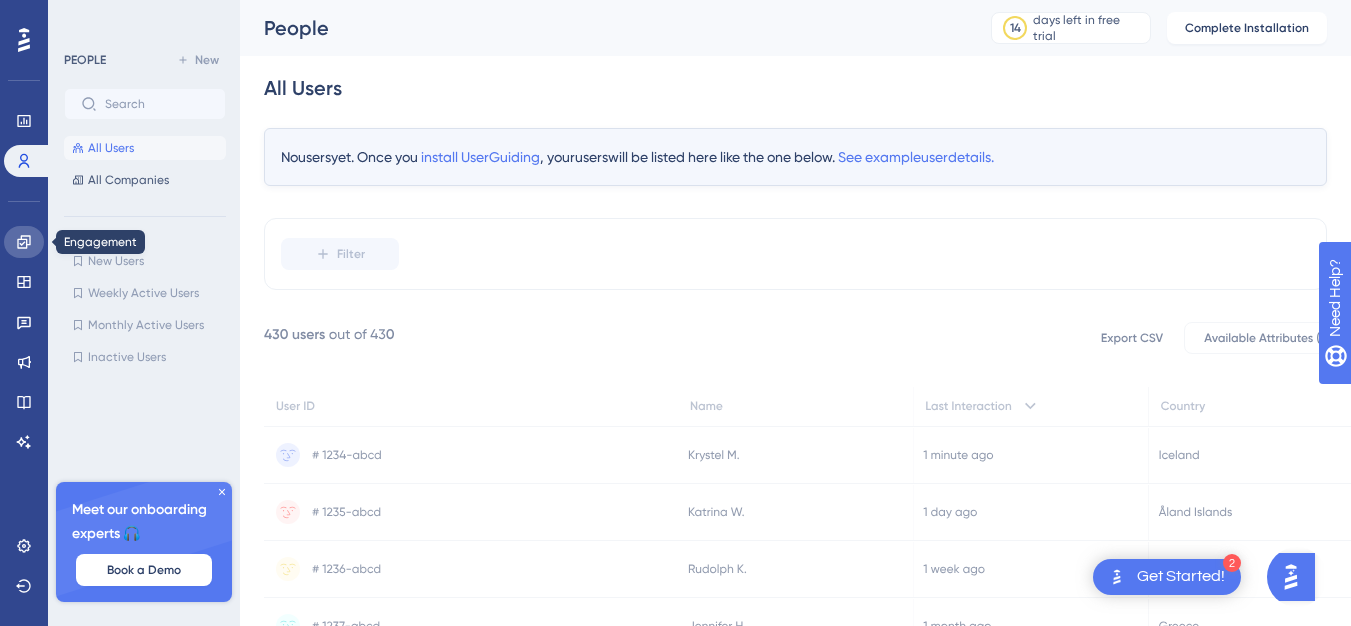 click 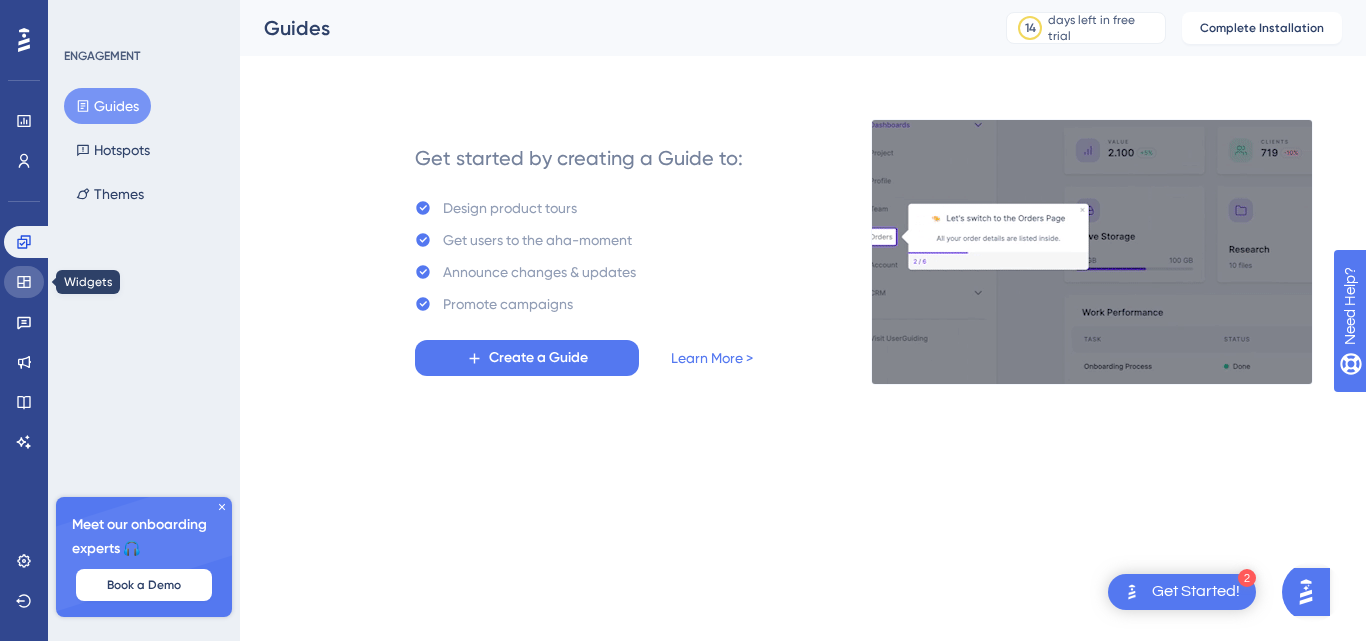 click 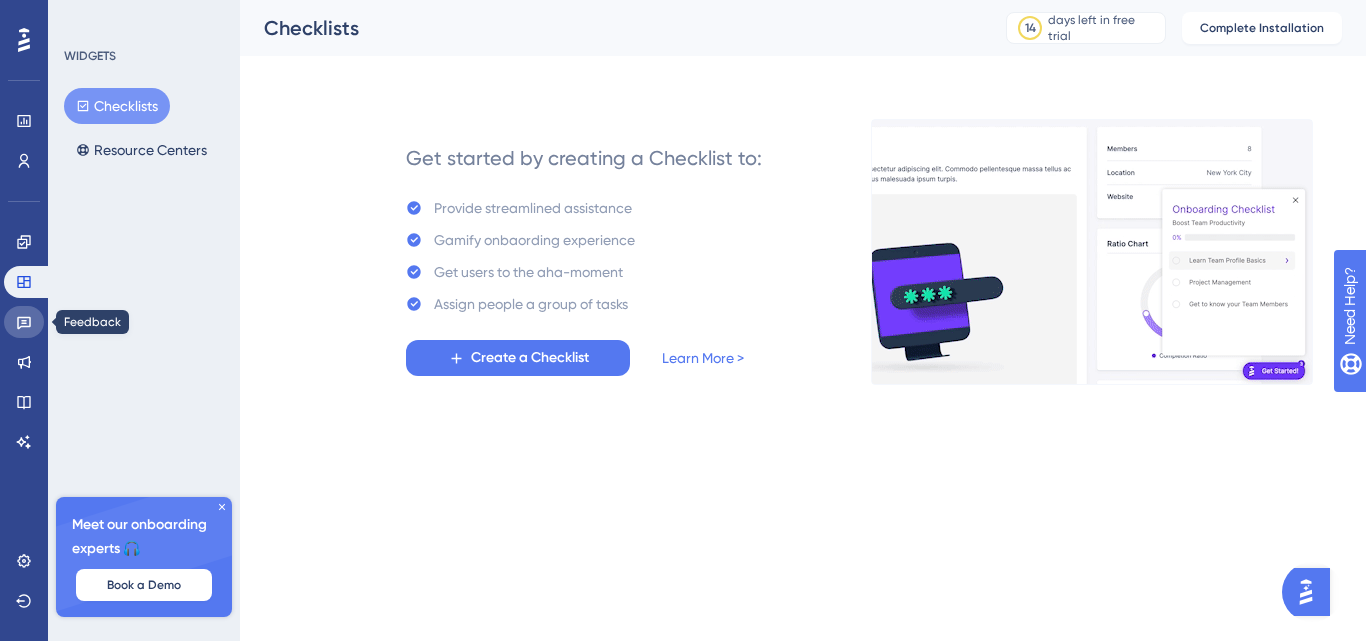 click at bounding box center (24, 322) 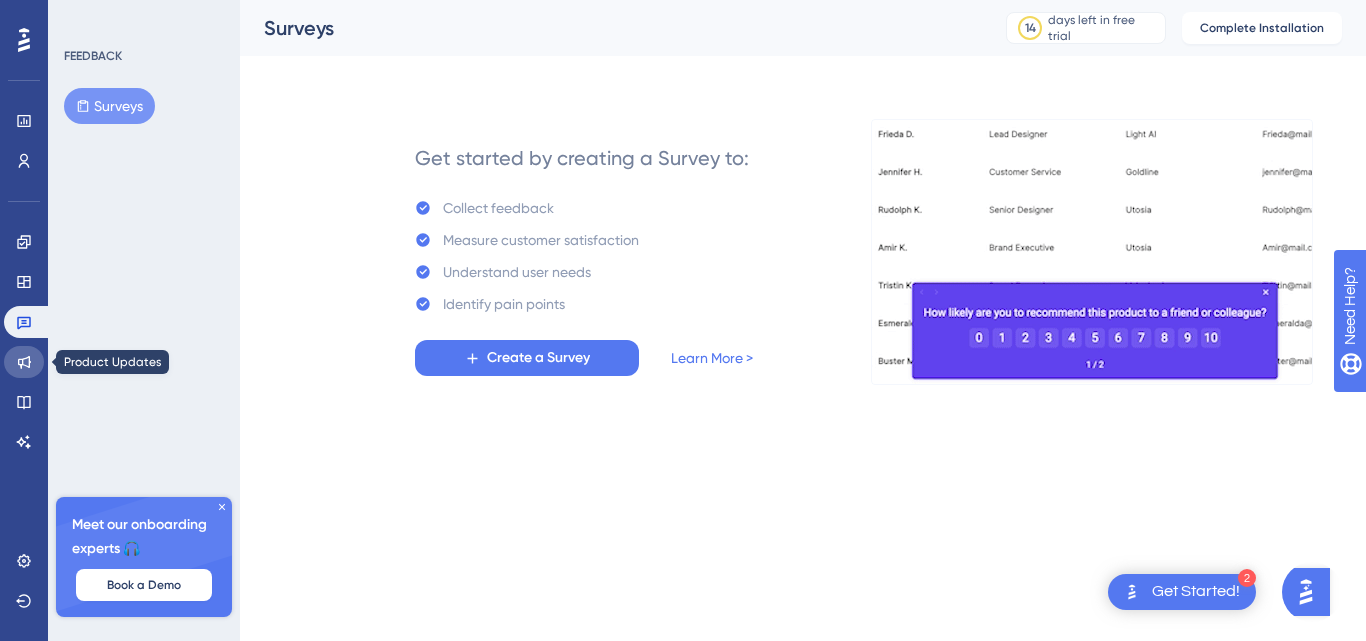 click 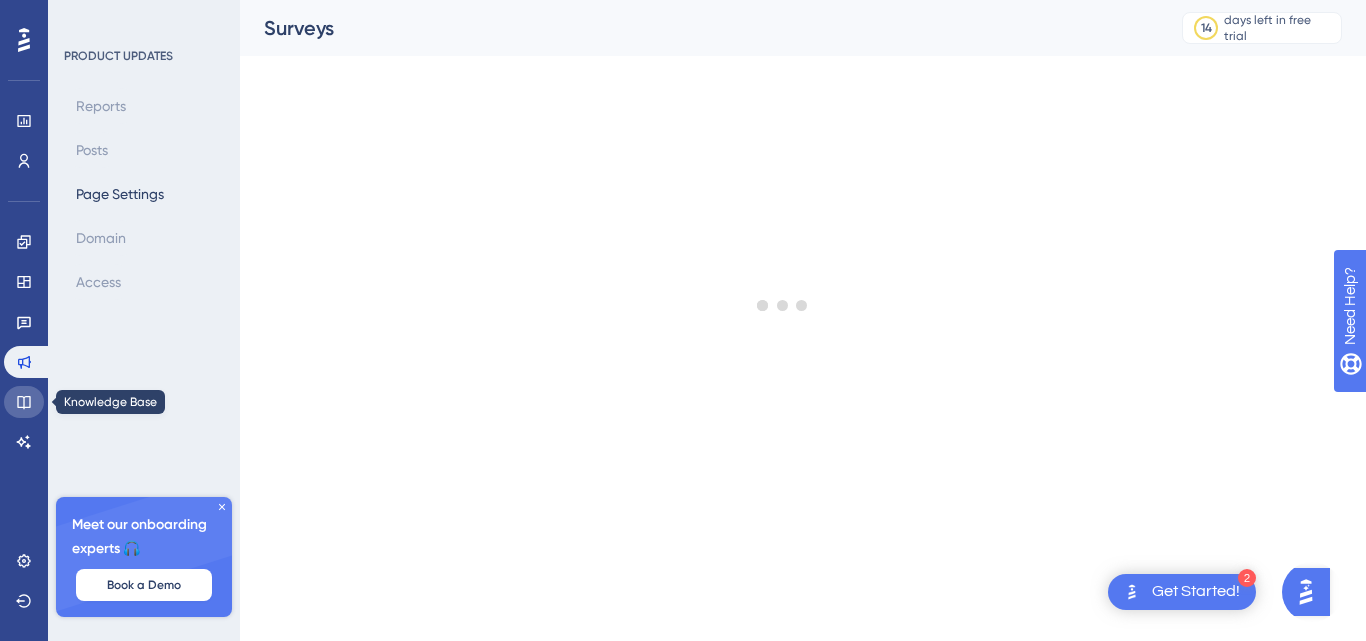 click at bounding box center [24, 402] 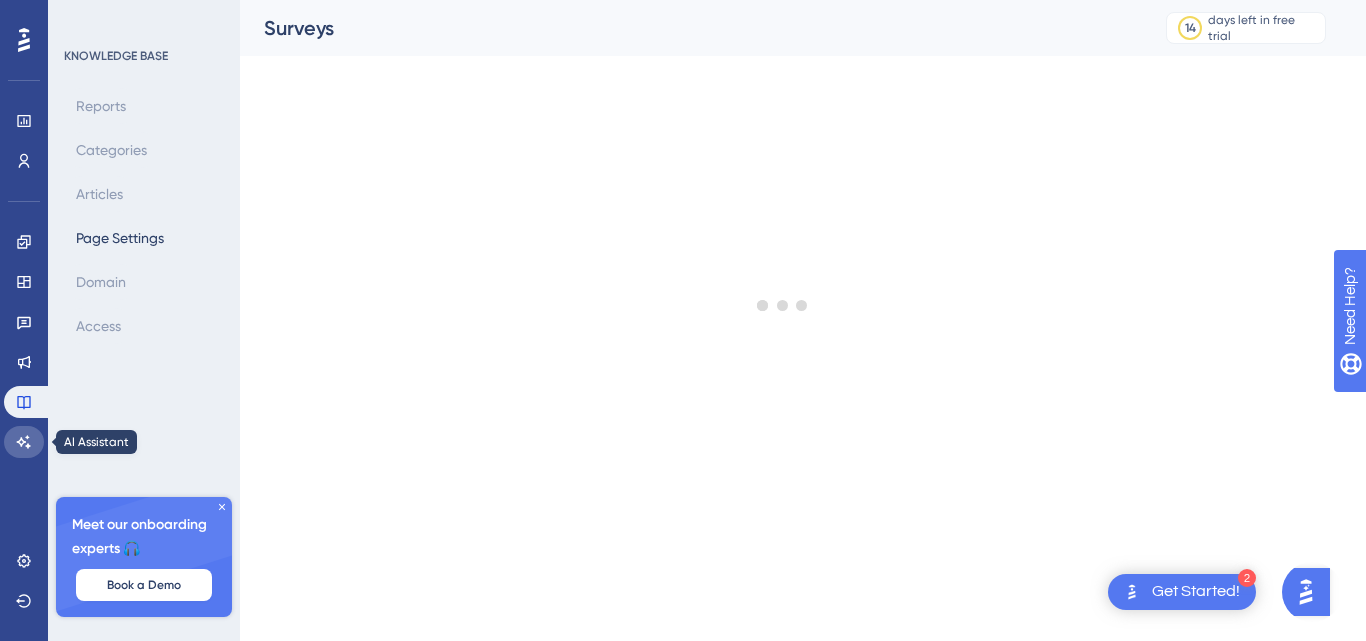click 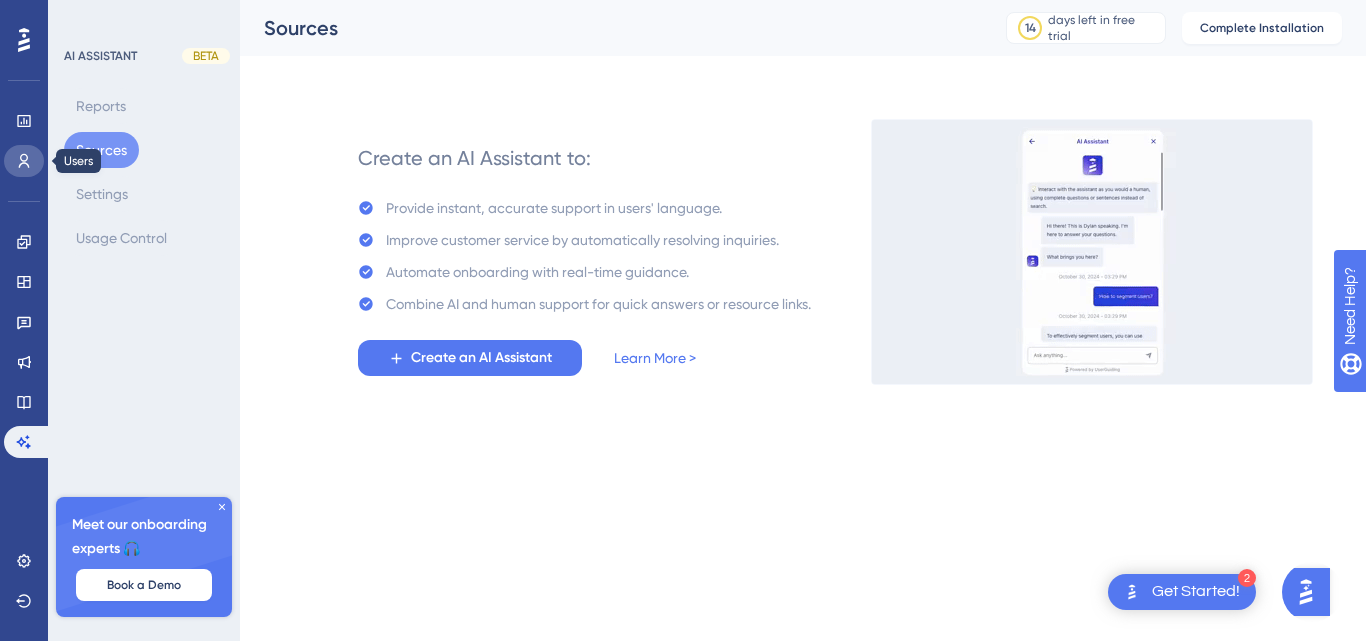 click 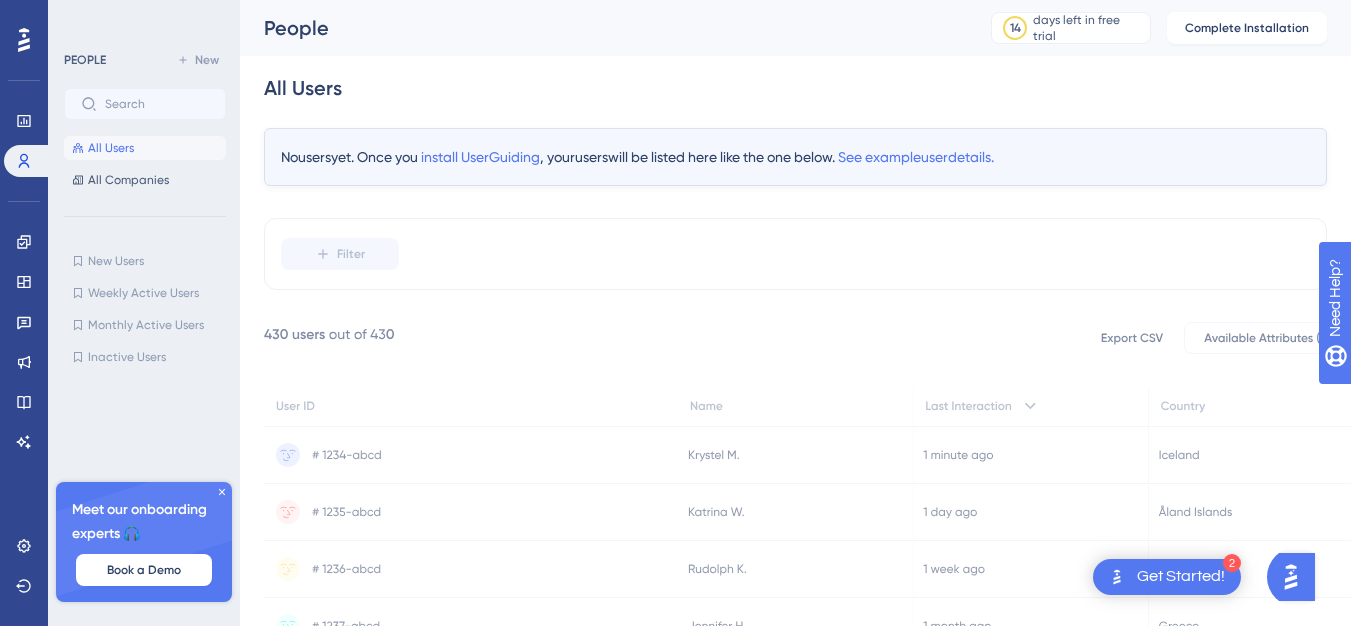 click on "Get Started!" at bounding box center [1181, 577] 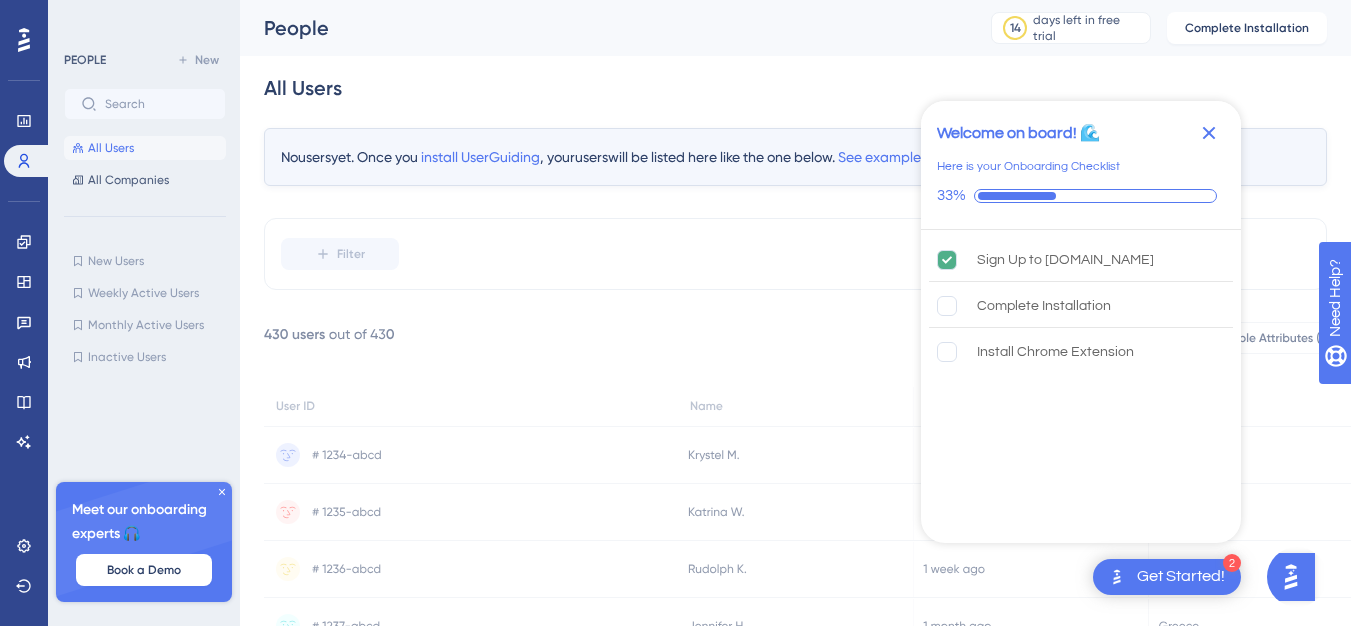 click 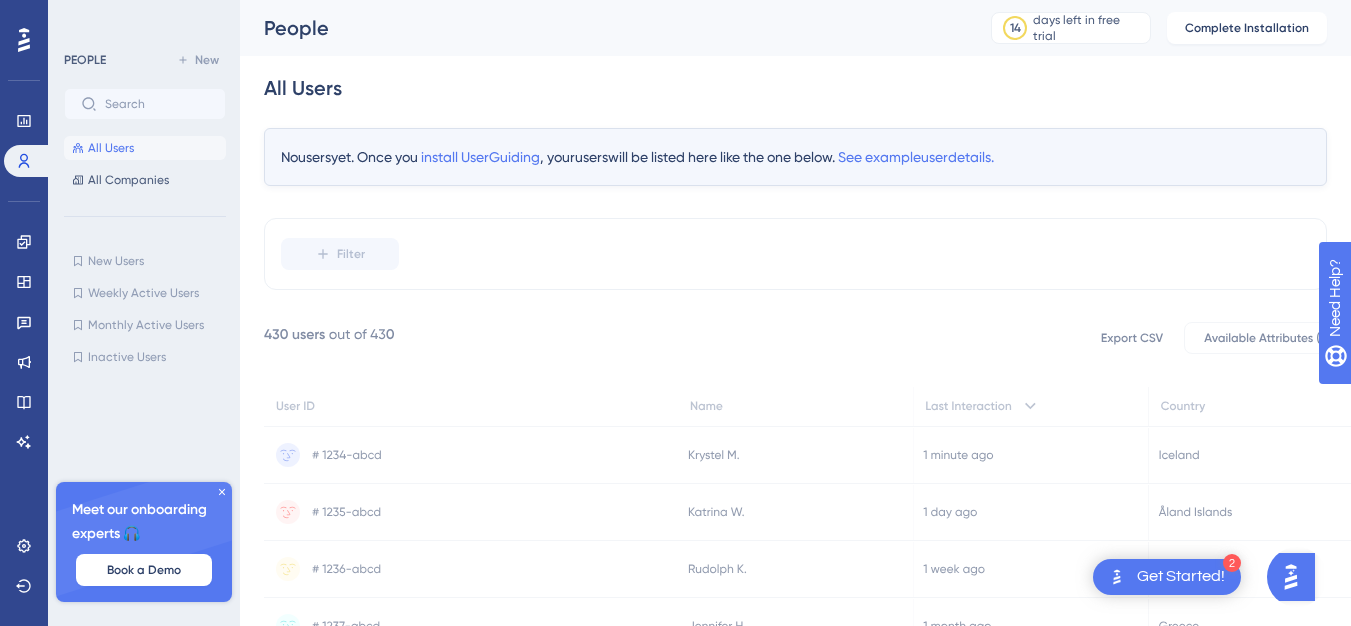 click on "Get Started!" at bounding box center (1181, 577) 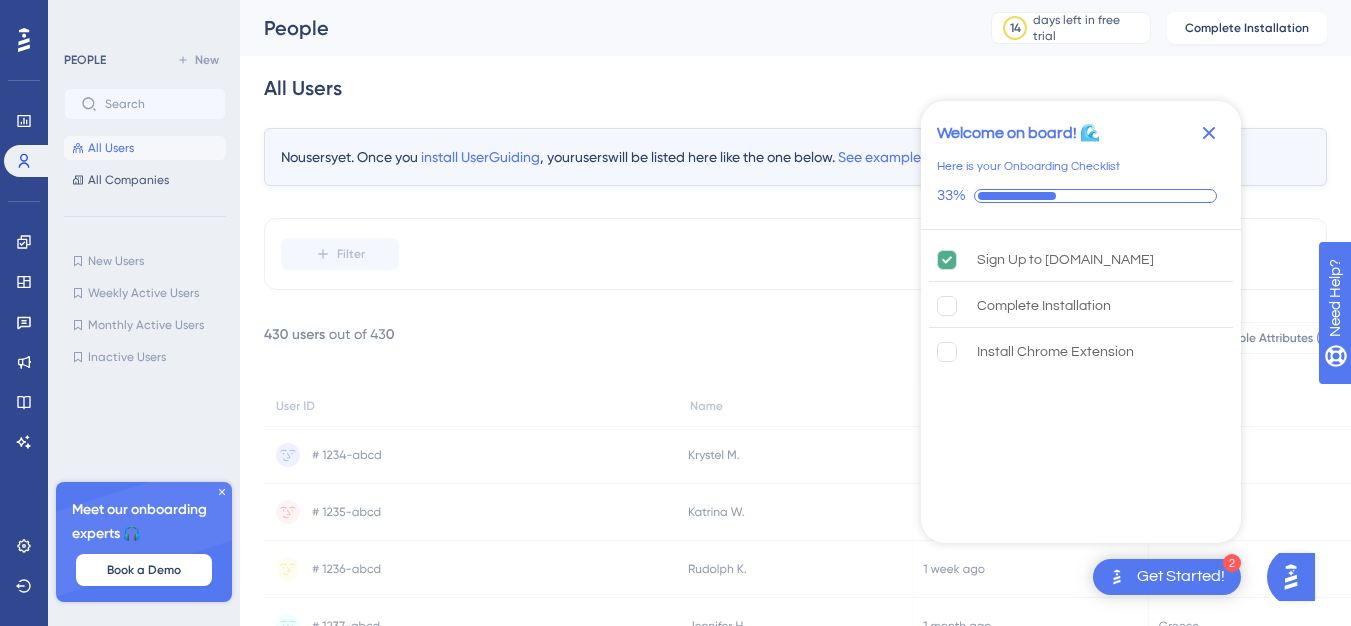 click 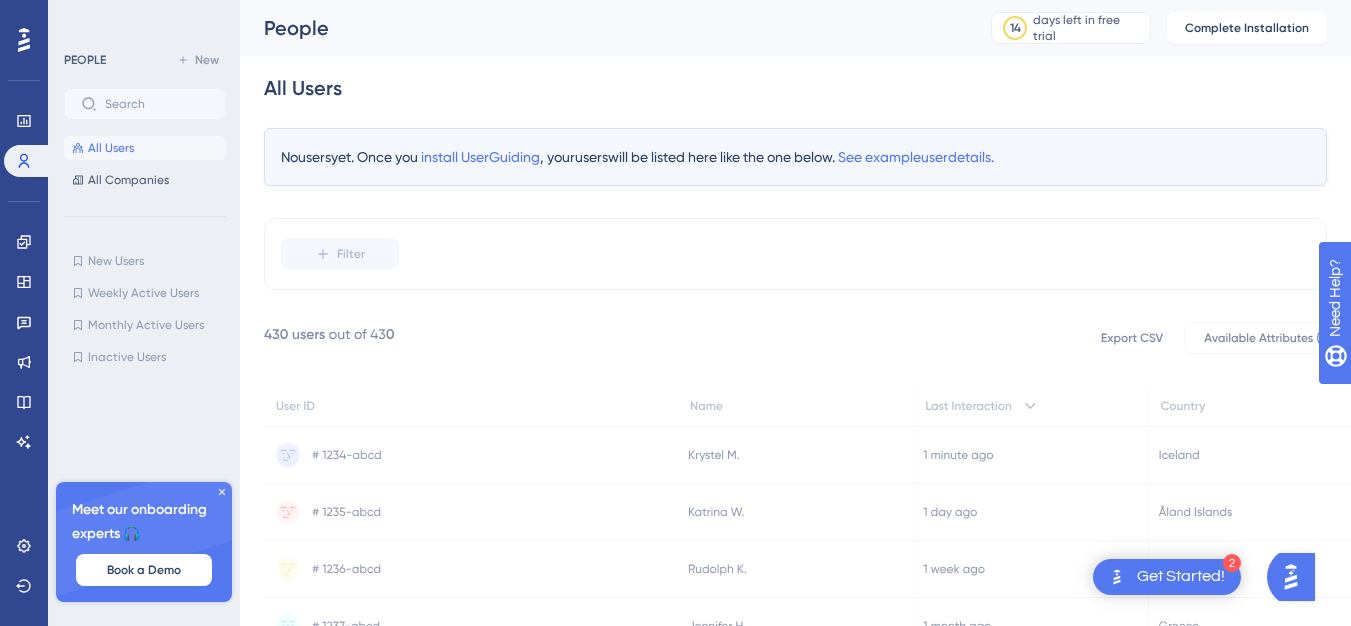 click 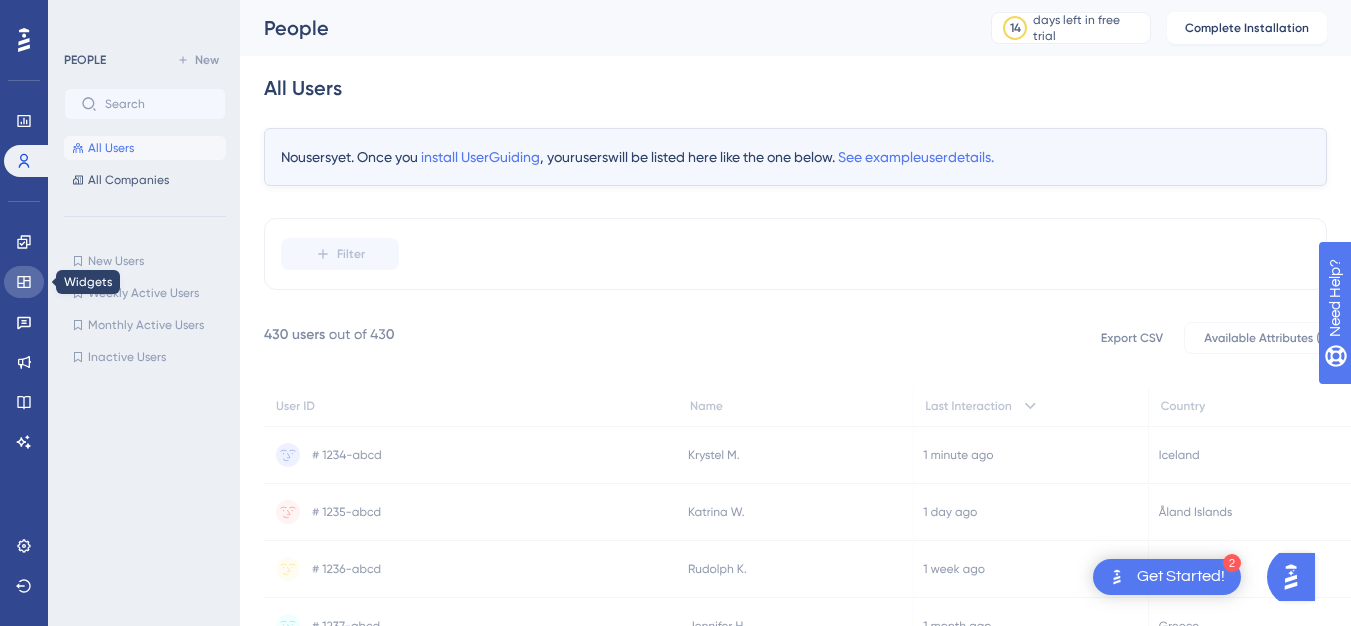 click 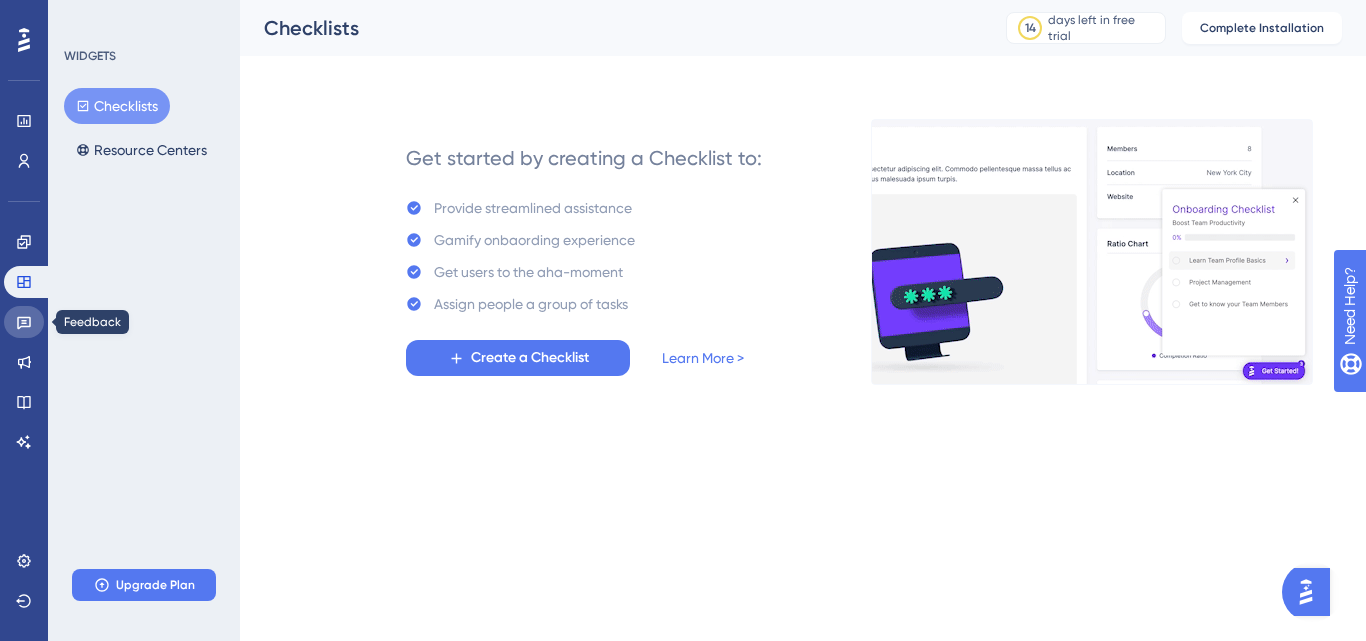 click 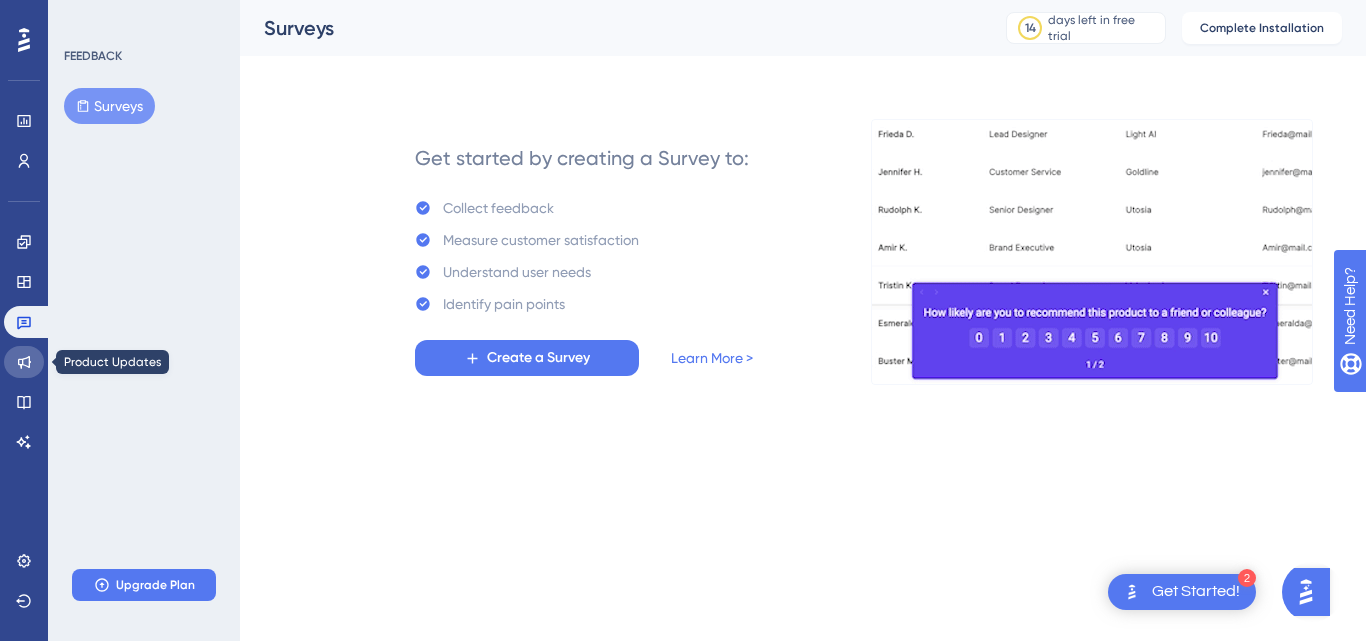 click at bounding box center [24, 362] 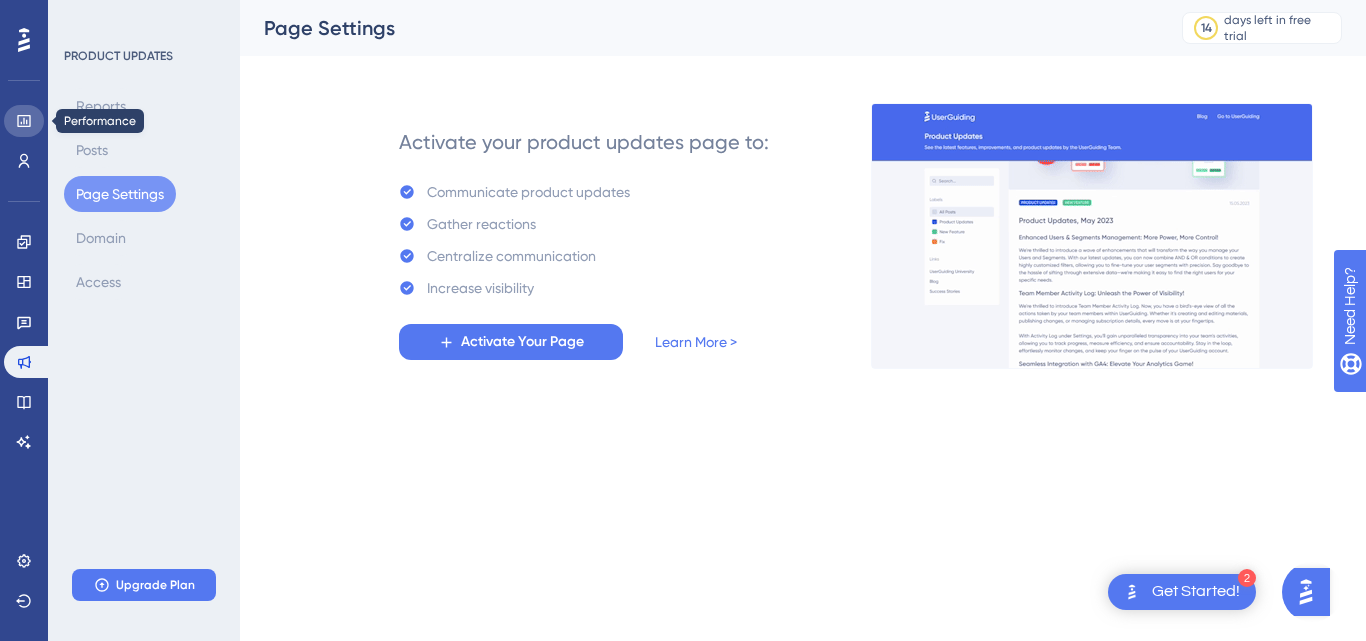 click 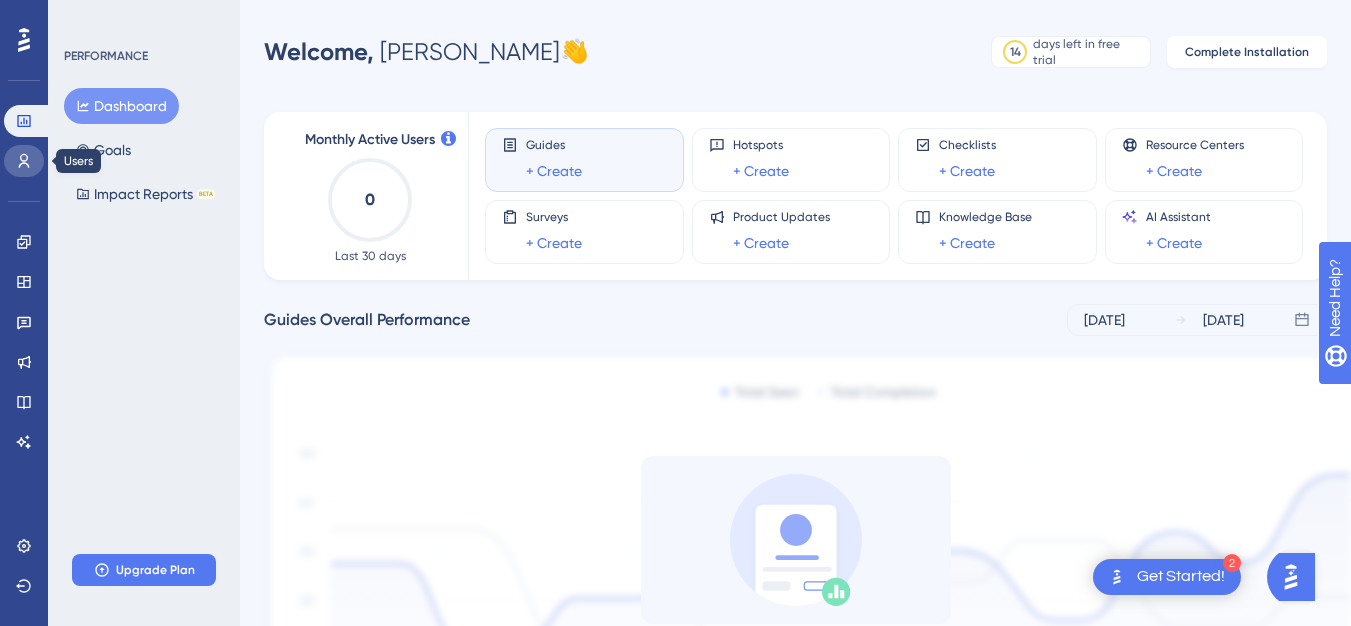 click 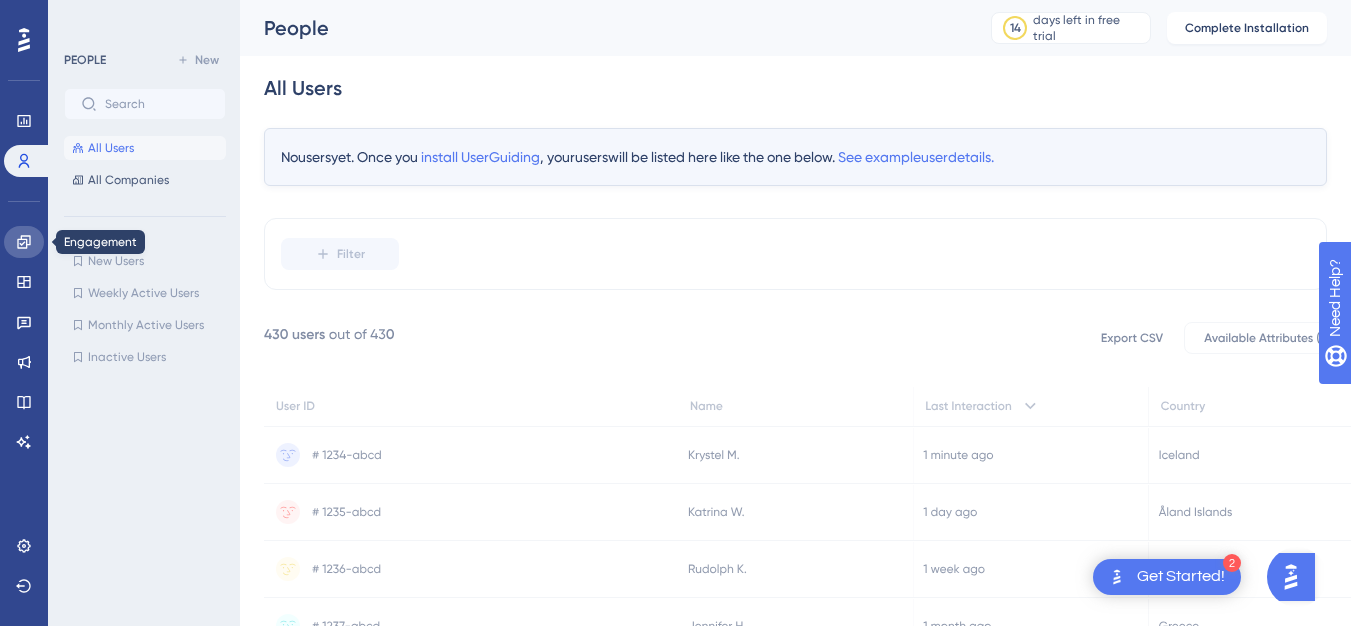 click 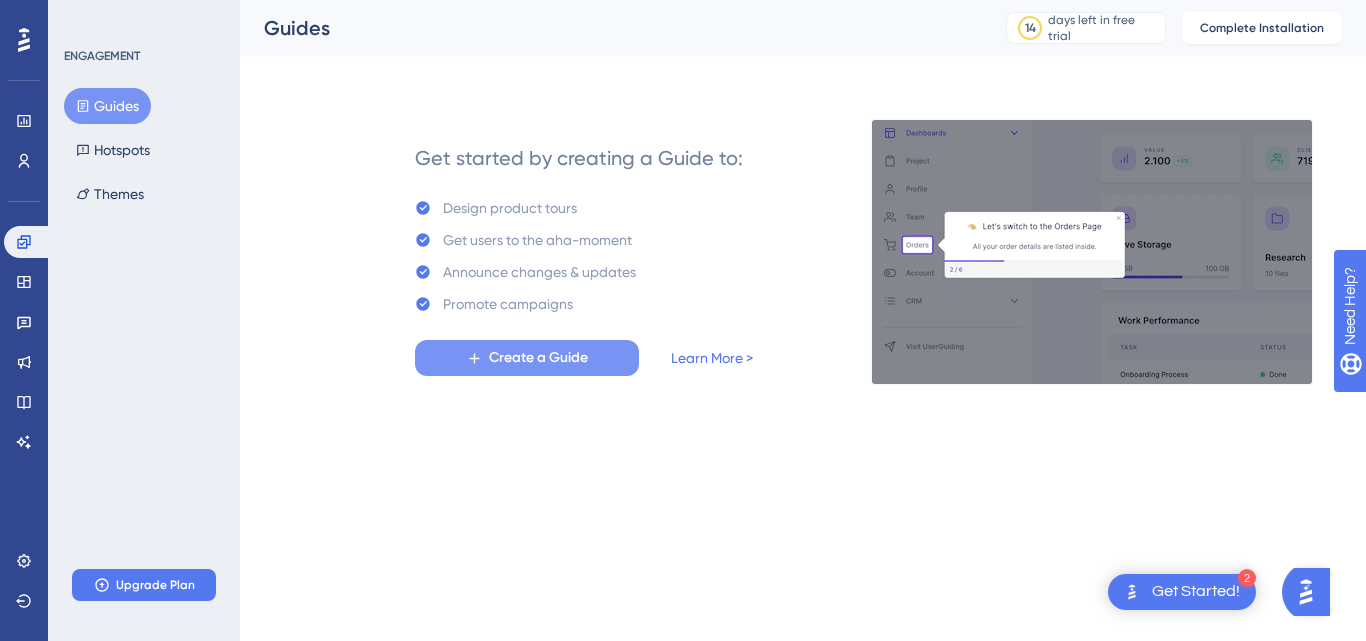 click on "Create a Guide" at bounding box center (538, 358) 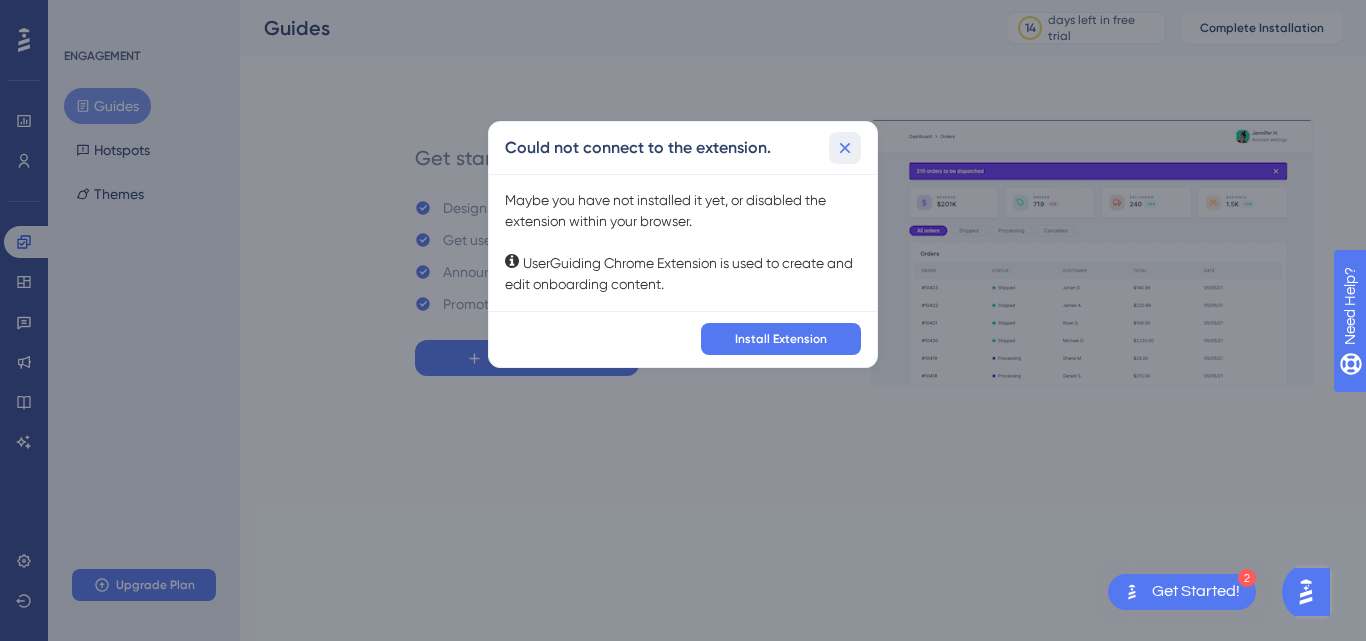 click 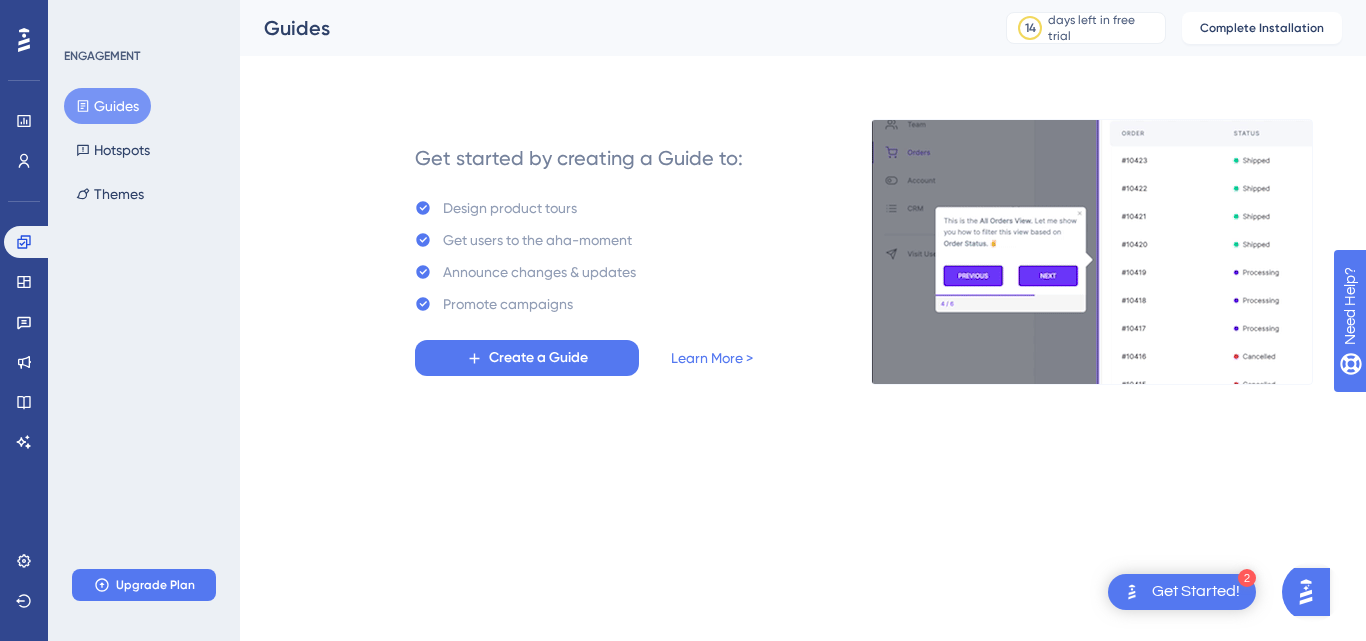 click on "2 Get Started!
Performance Users Engagement Widgets Feedback Product Updates Knowledge Base AI Assistant Settings Logout ENGAGEMENT Guides Hotspots Themes Upgrade Plan Guides 14 days left in free trial Click to see  upgrade options Complete Installation Get started by creating a Guide to: Design product tours Get users to the aha-moment Announce changes & updates Promote campaigns Create a Guide Learn More >" at bounding box center [683, 0] 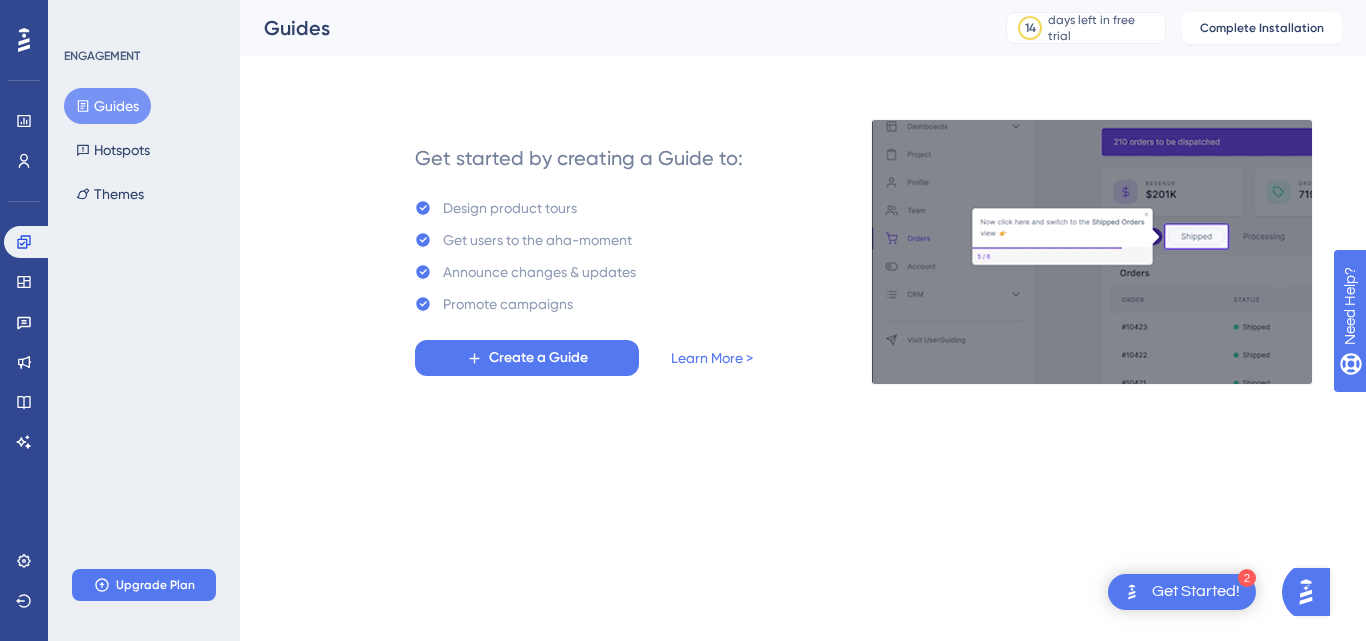 click on "2 Get Started!" at bounding box center [1182, 592] 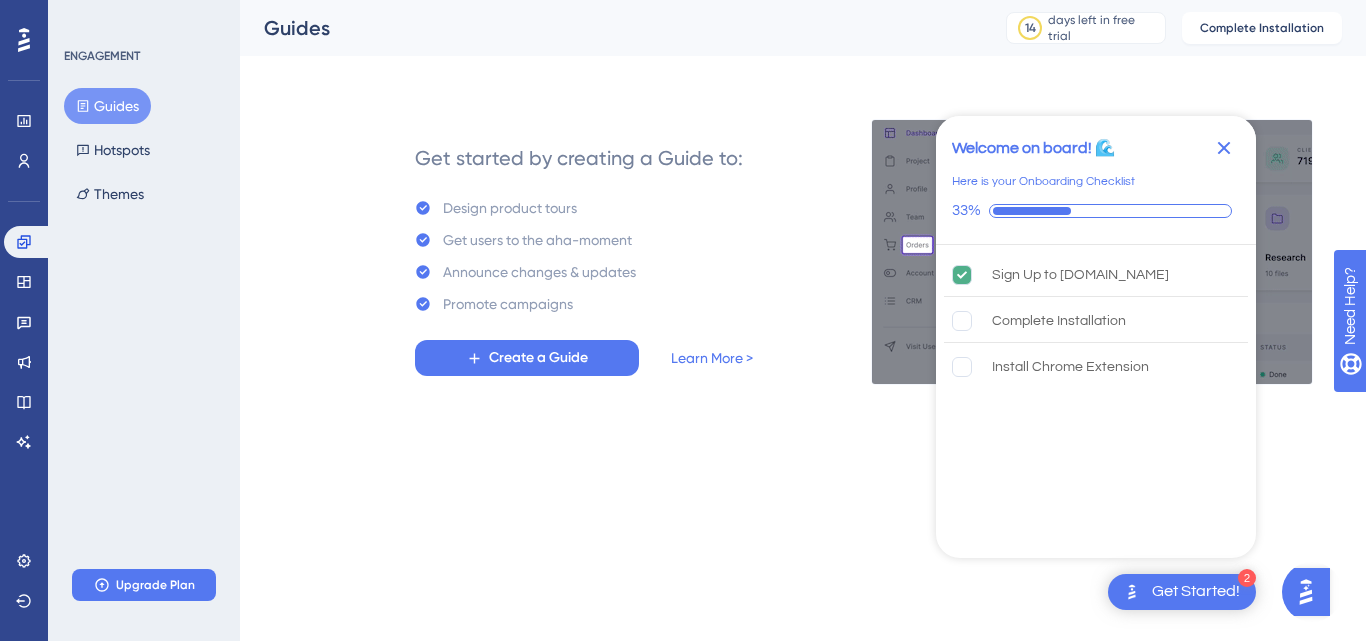 drag, startPoint x: 951, startPoint y: 559, endPoint x: 800, endPoint y: 446, distance: 188.60011 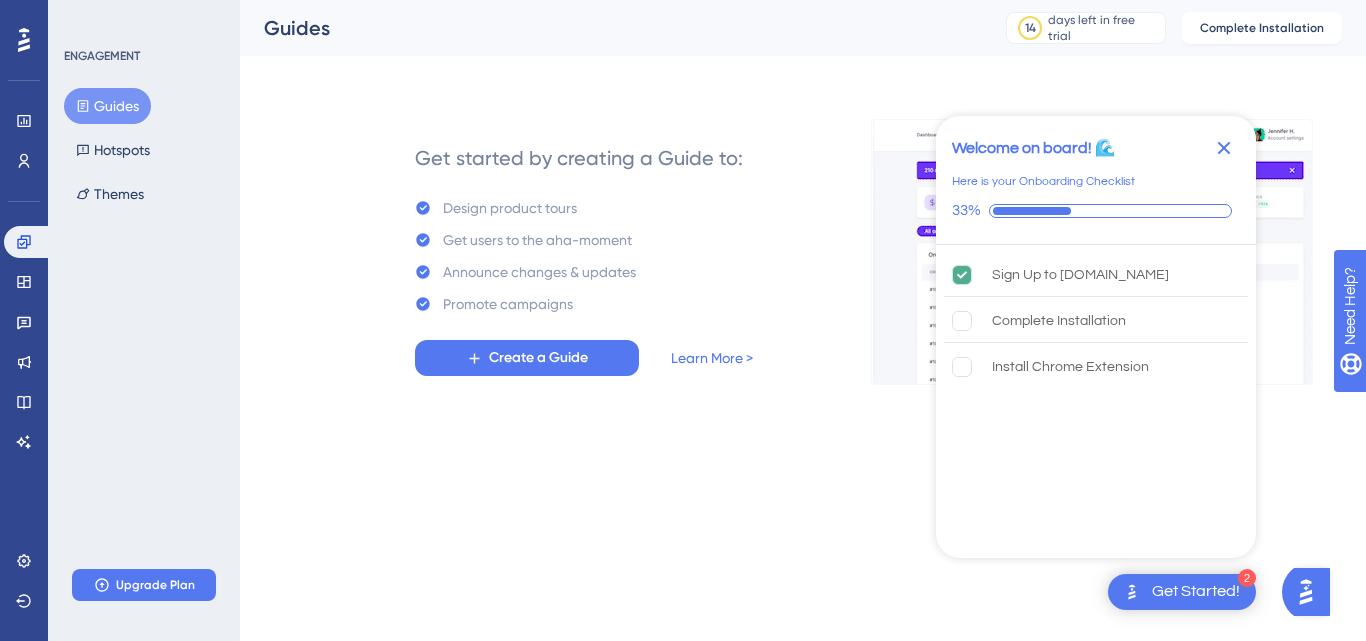 click on "Performance Users Engagement Widgets Feedback Product Updates Knowledge Base AI Assistant Settings Logout ENGAGEMENT Guides Hotspots Themes Upgrade Plan Guides 14 days left in free trial Click to see  upgrade options Complete Installation Get started by creating a Guide to: Design product tours Get users to the aha-moment Announce changes & updates Promote campaigns Create a Guide Learn More >" at bounding box center [683, 224] 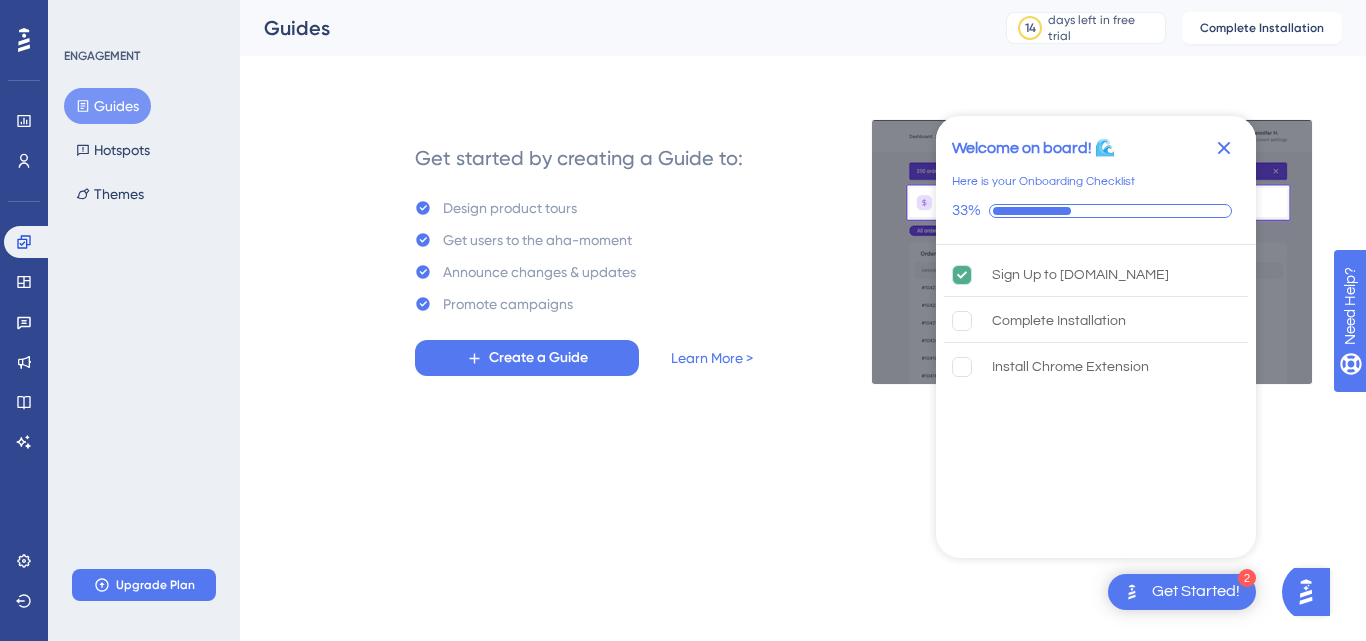click on "Get Started!" at bounding box center [1196, 592] 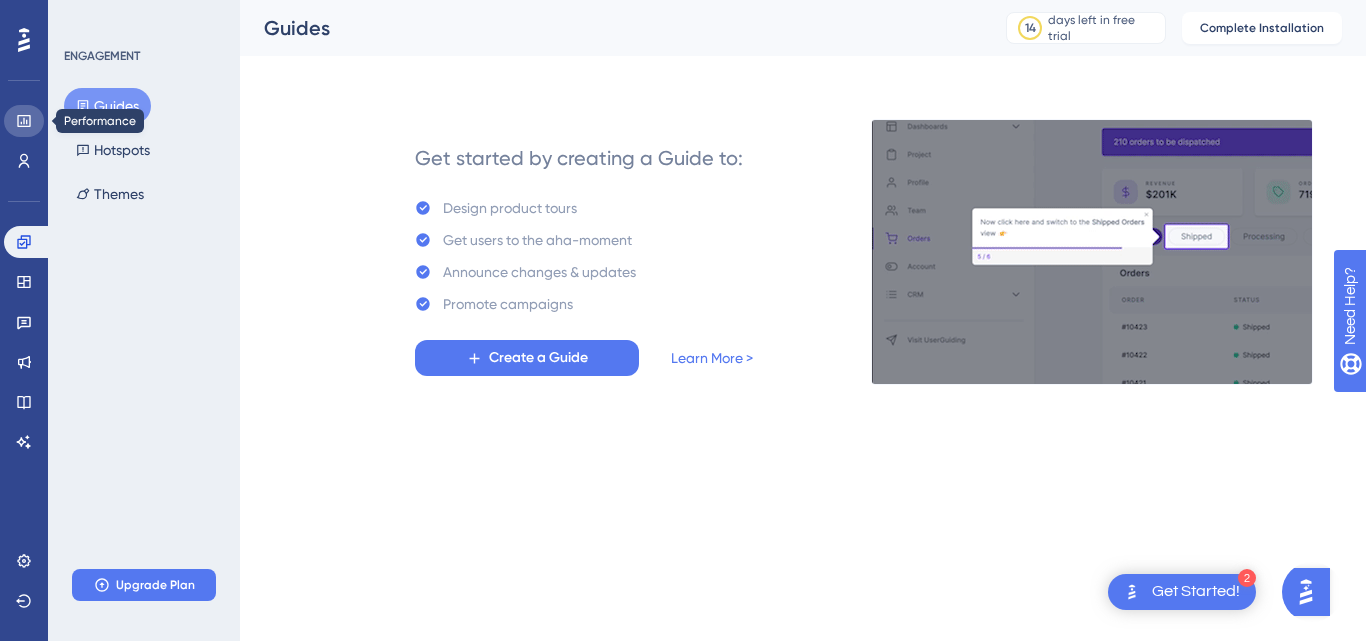 click 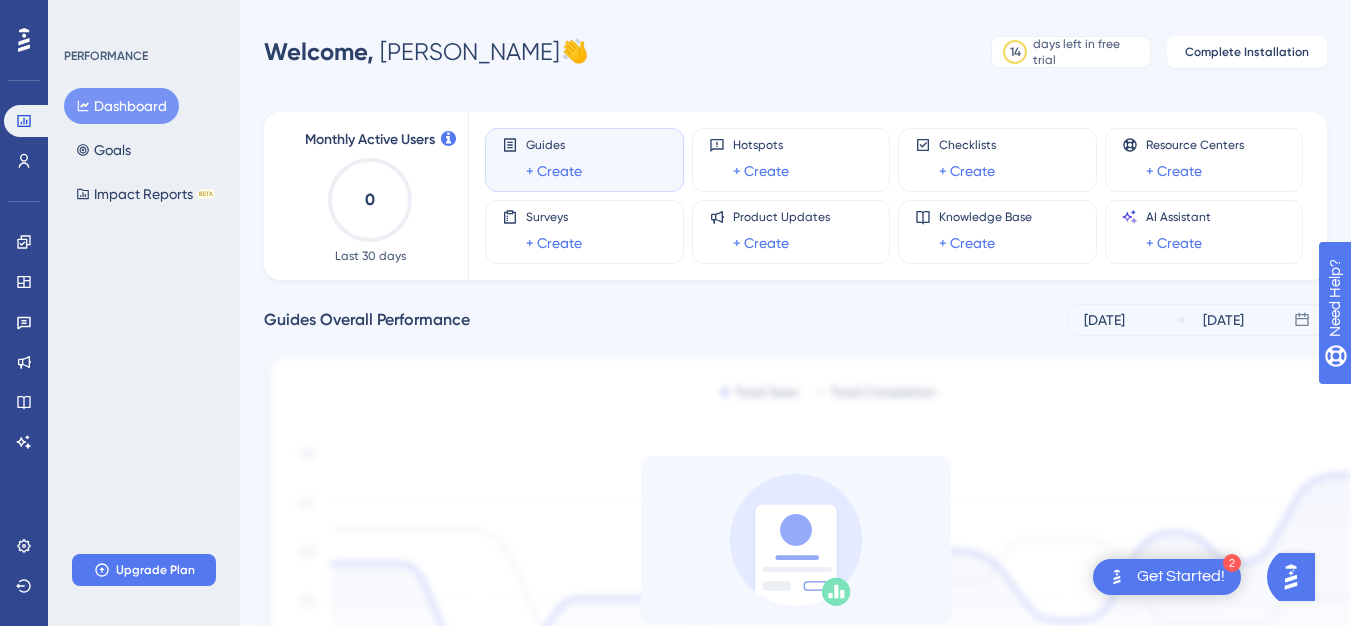click 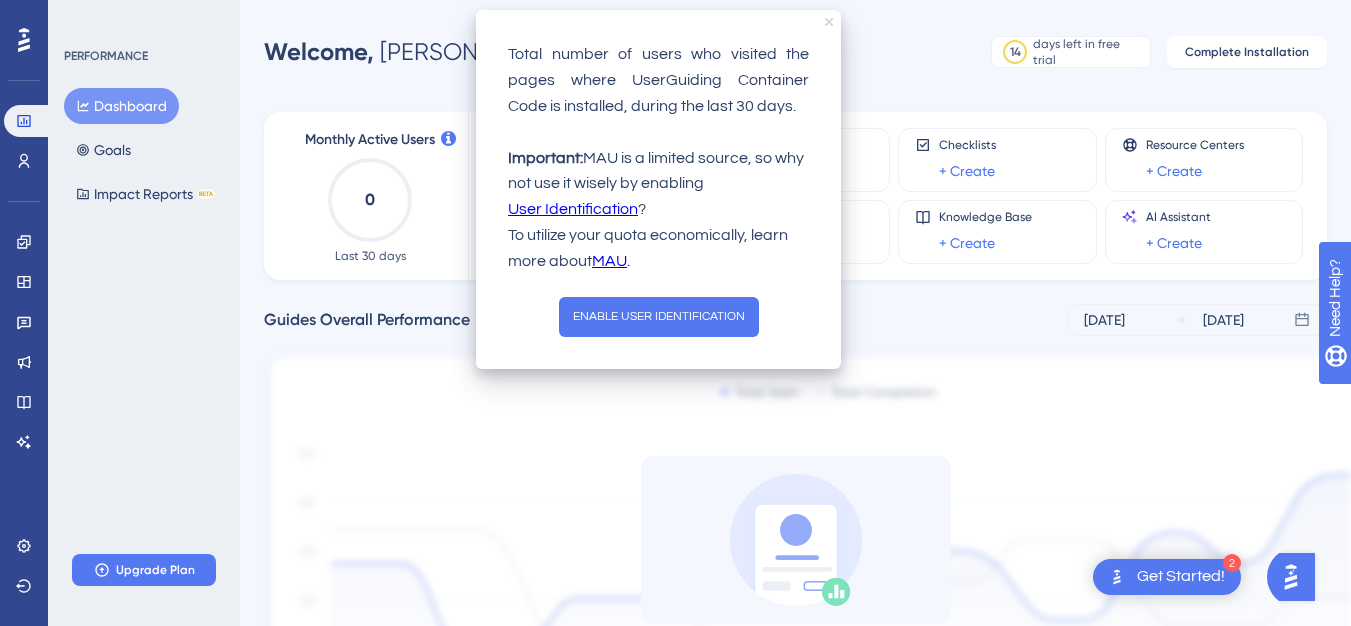 click 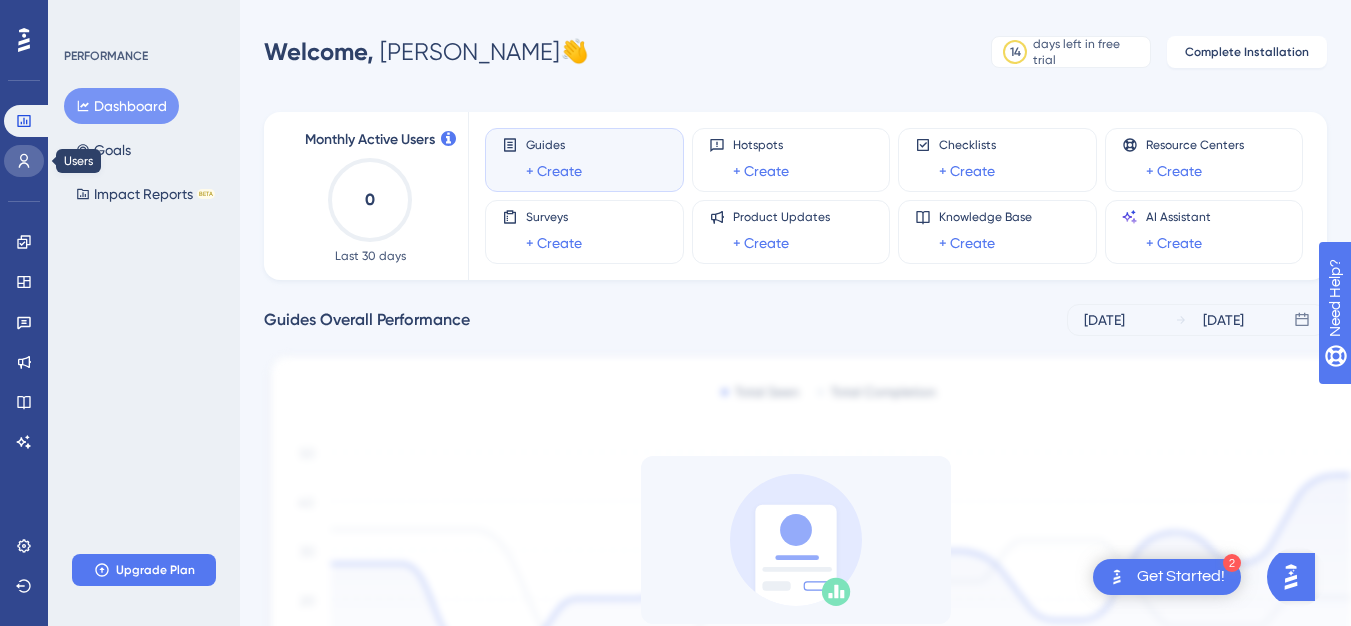 click at bounding box center (24, 161) 